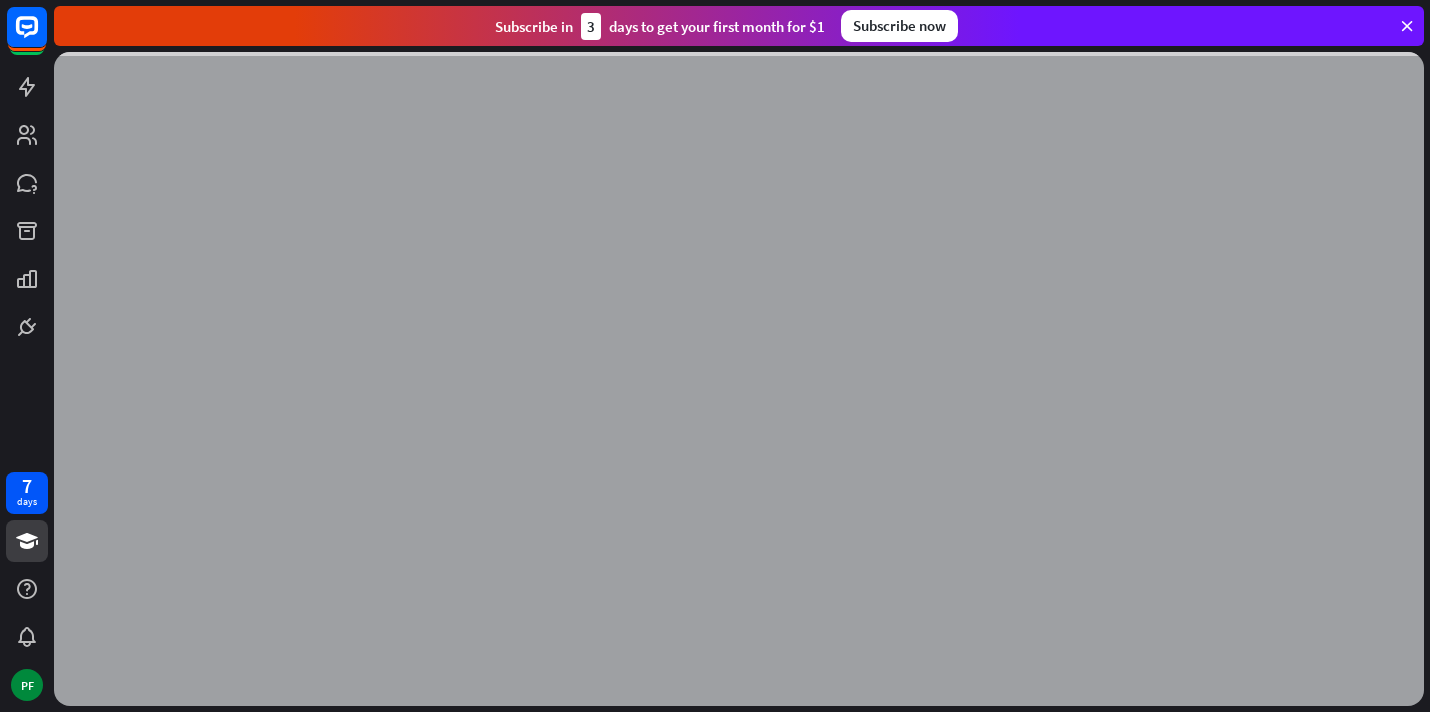 scroll, scrollTop: 0, scrollLeft: 0, axis: both 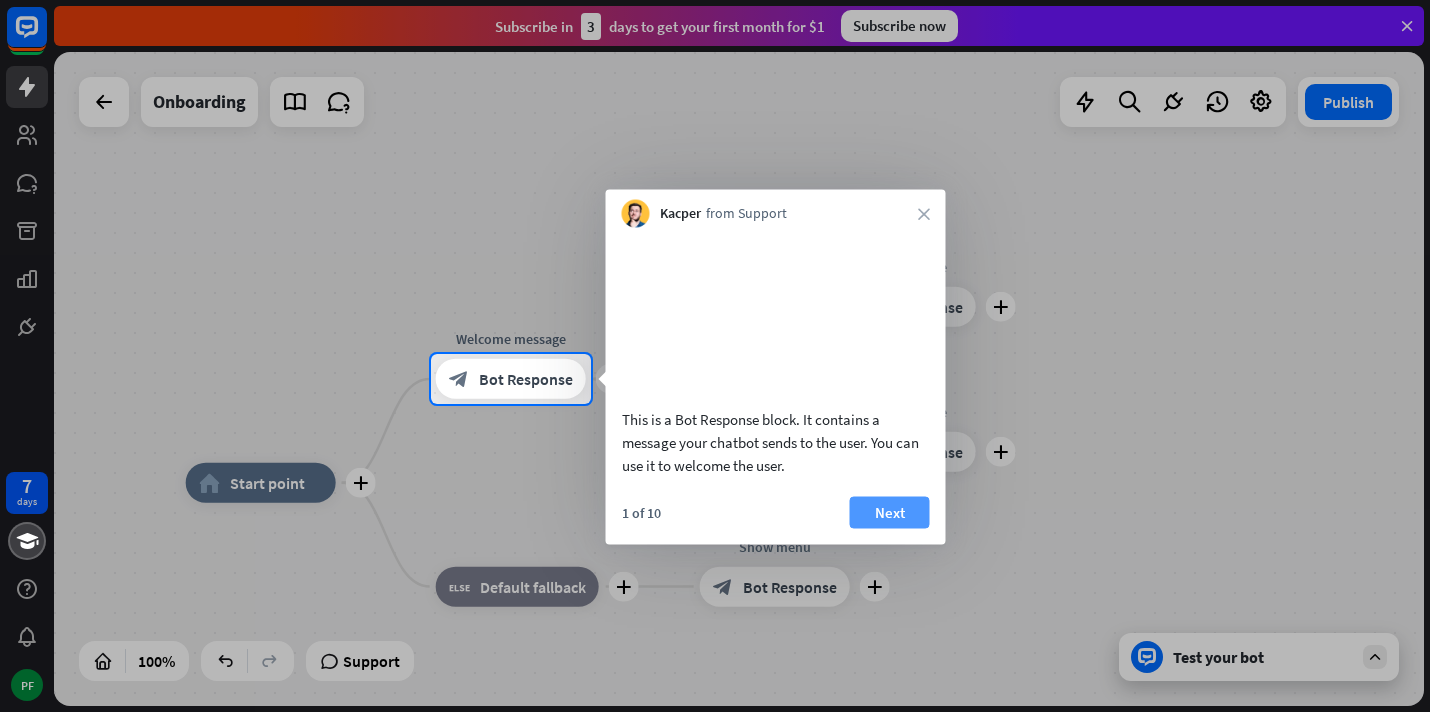 click on "Next" at bounding box center [890, 512] 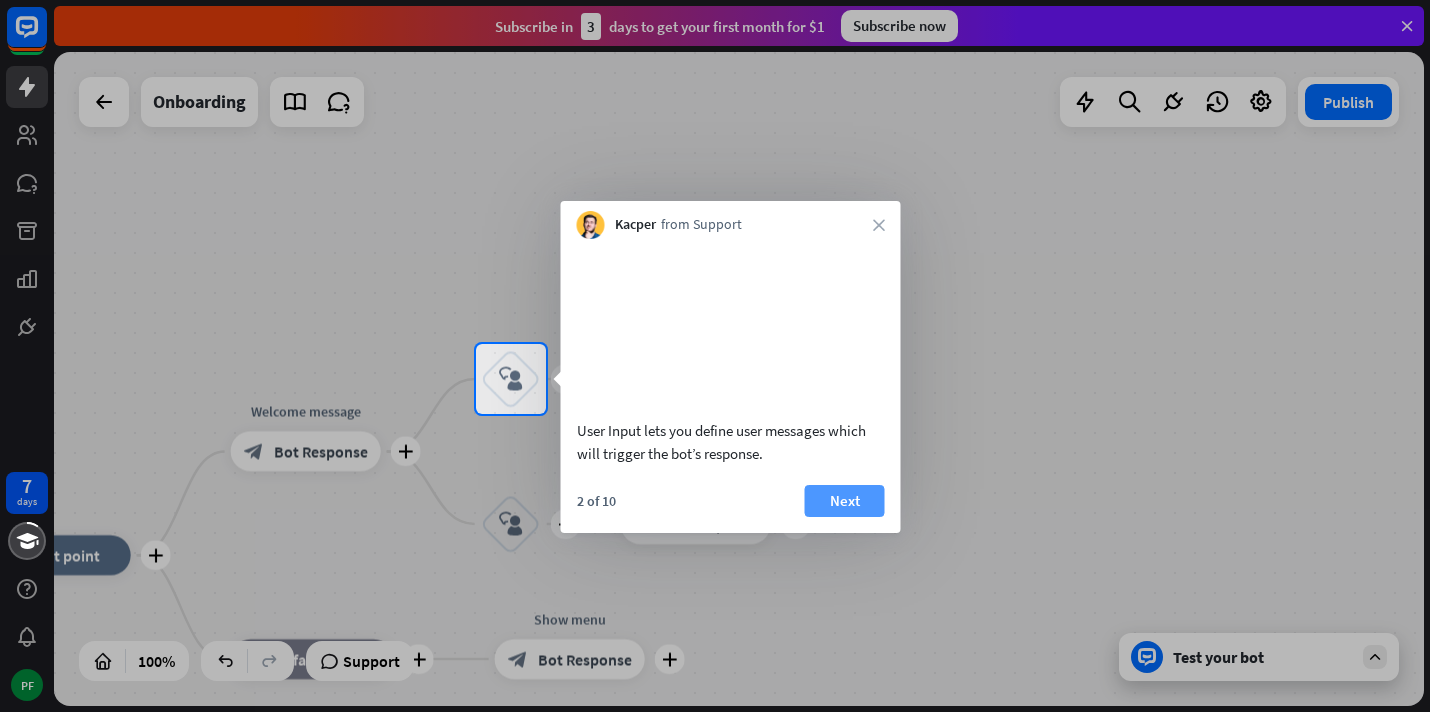 click on "Next" at bounding box center (845, 501) 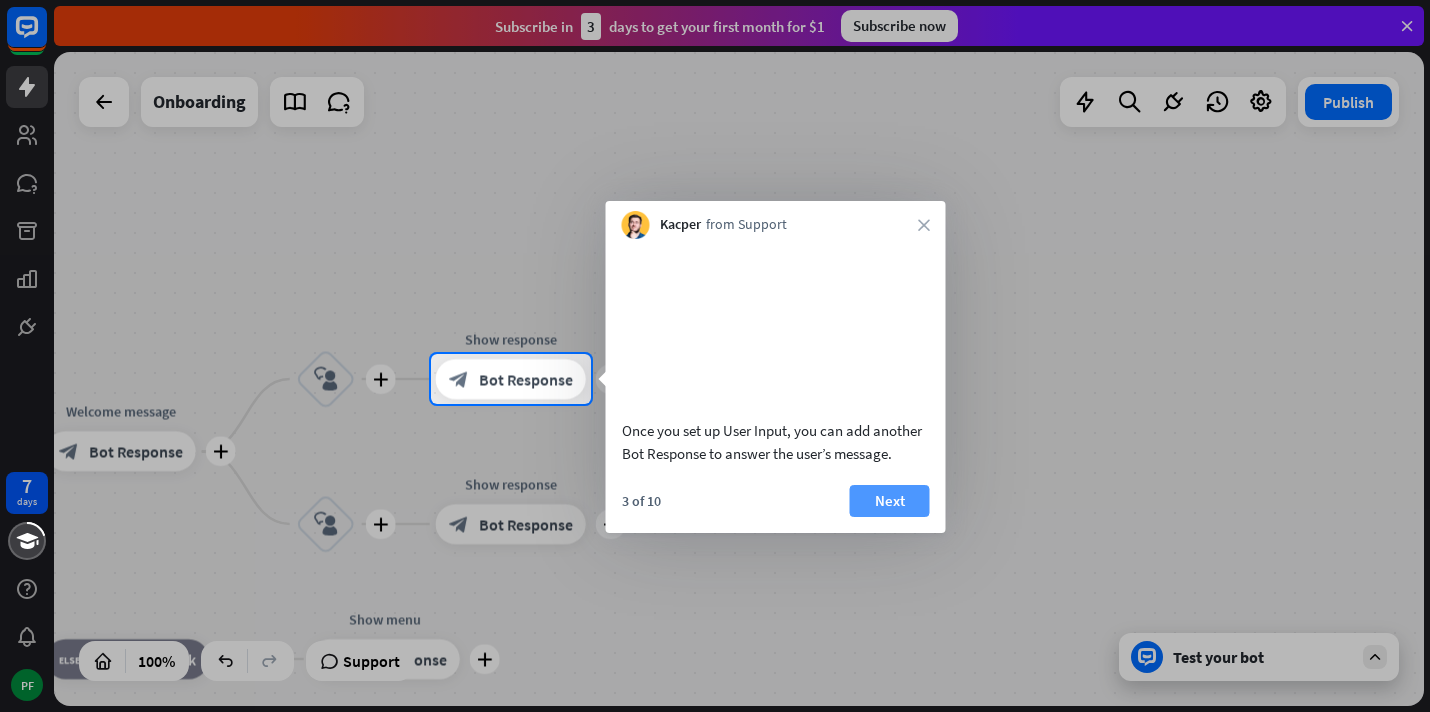 click on "Next" at bounding box center (890, 501) 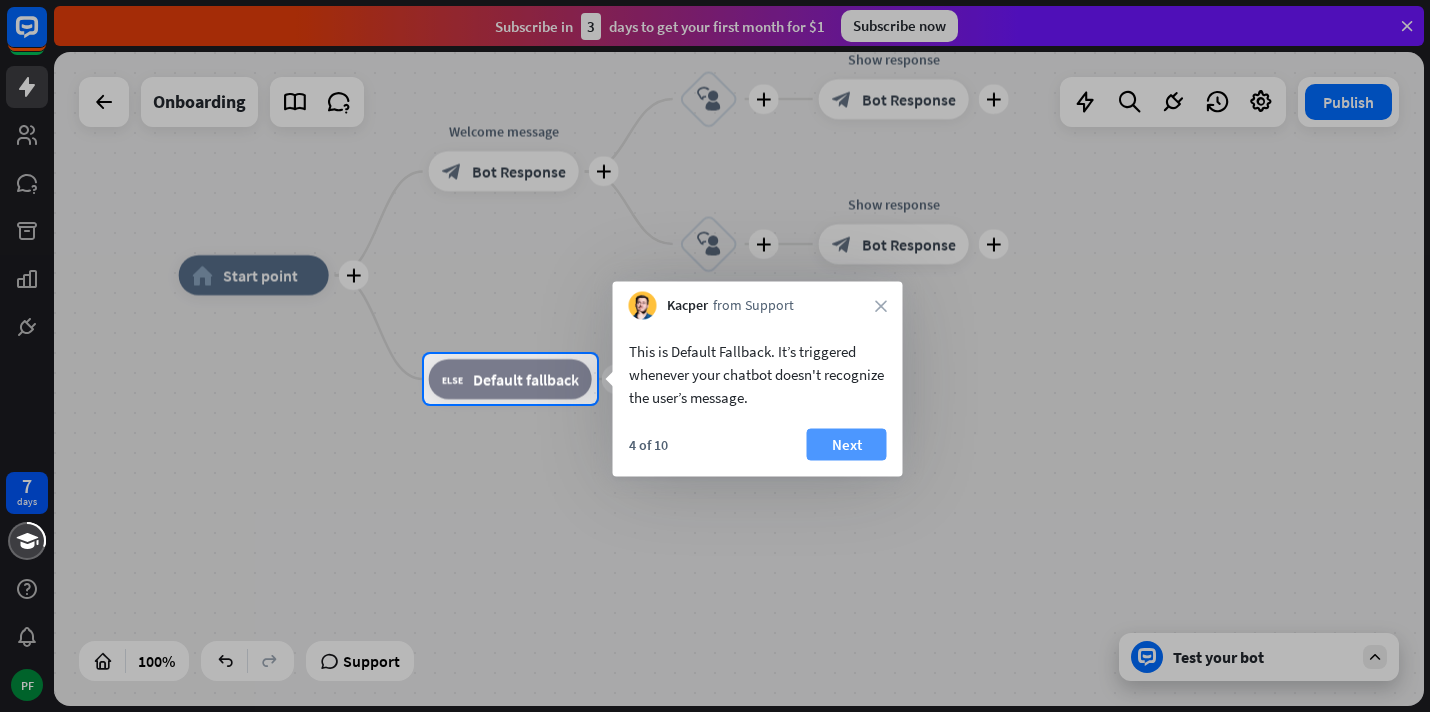 click on "Next" at bounding box center [847, 445] 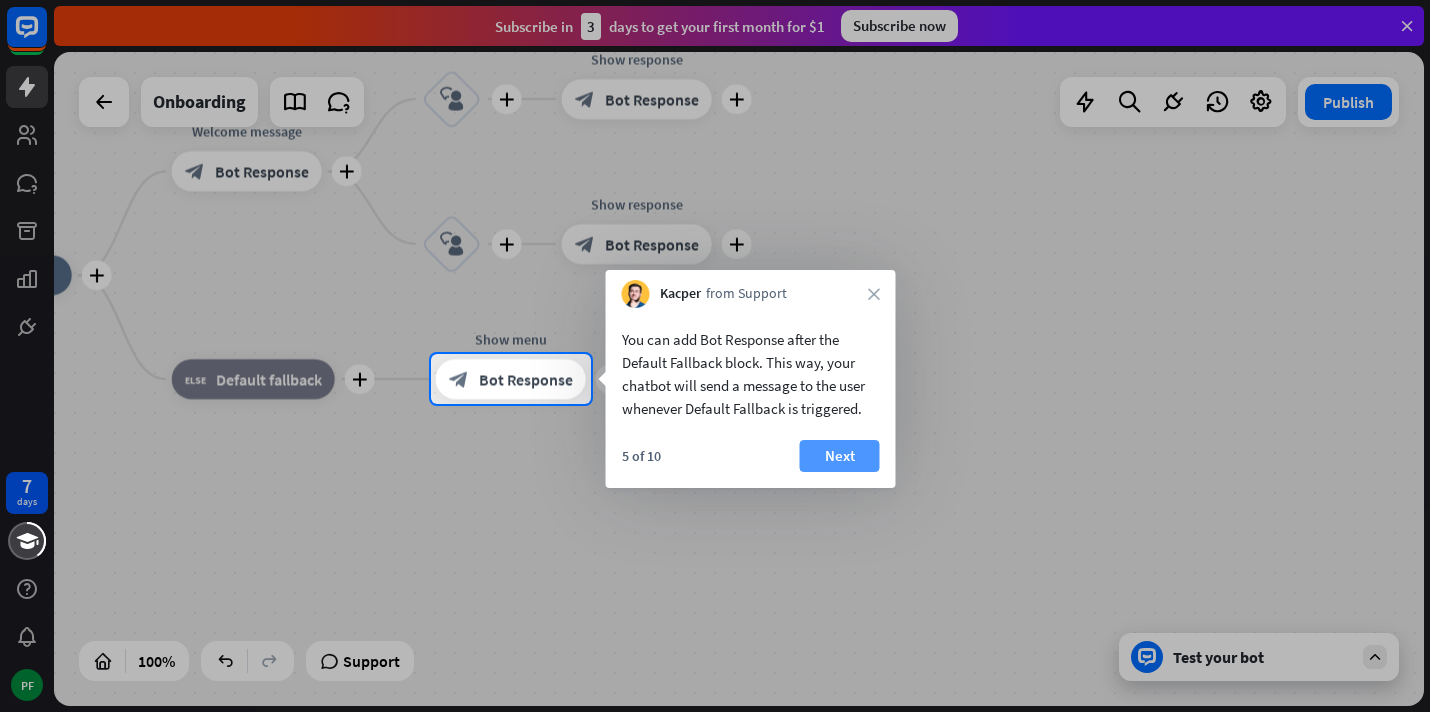 click on "Next" at bounding box center (840, 456) 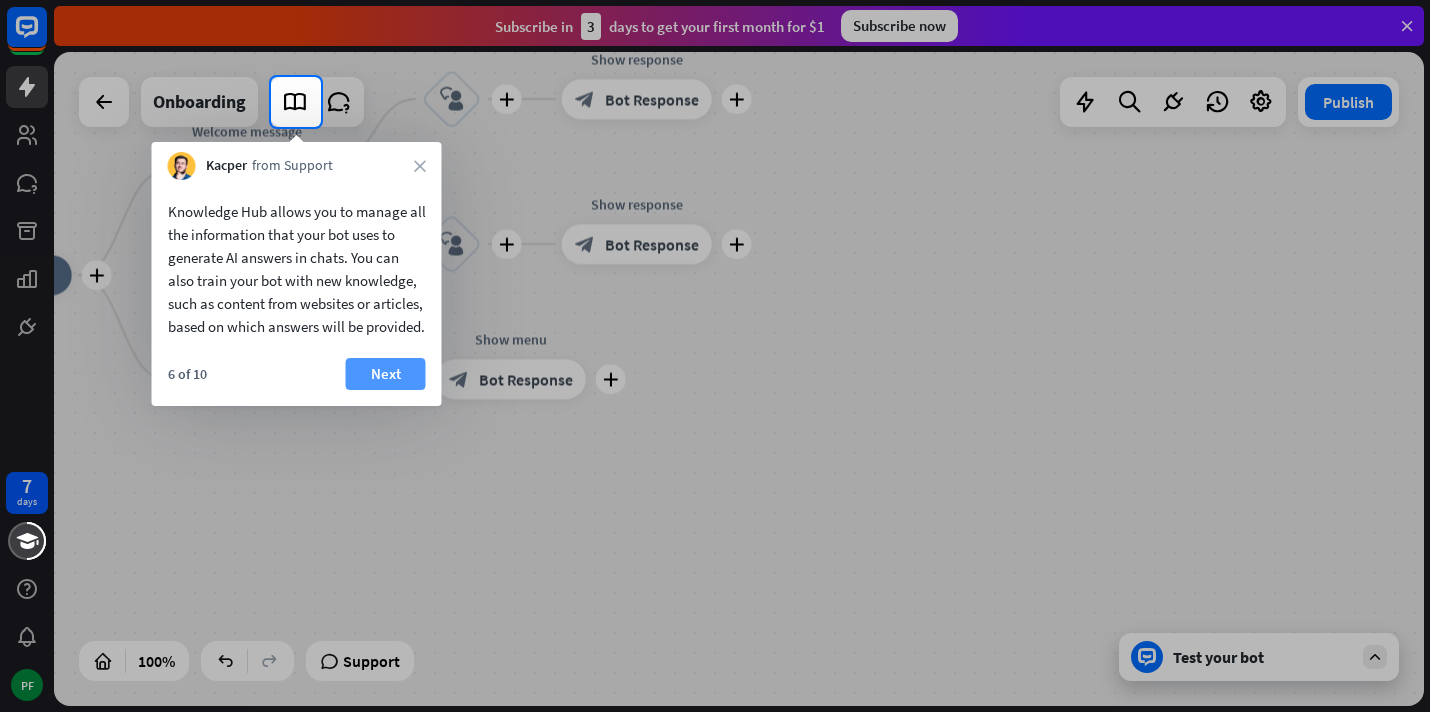 click on "Next" at bounding box center [386, 374] 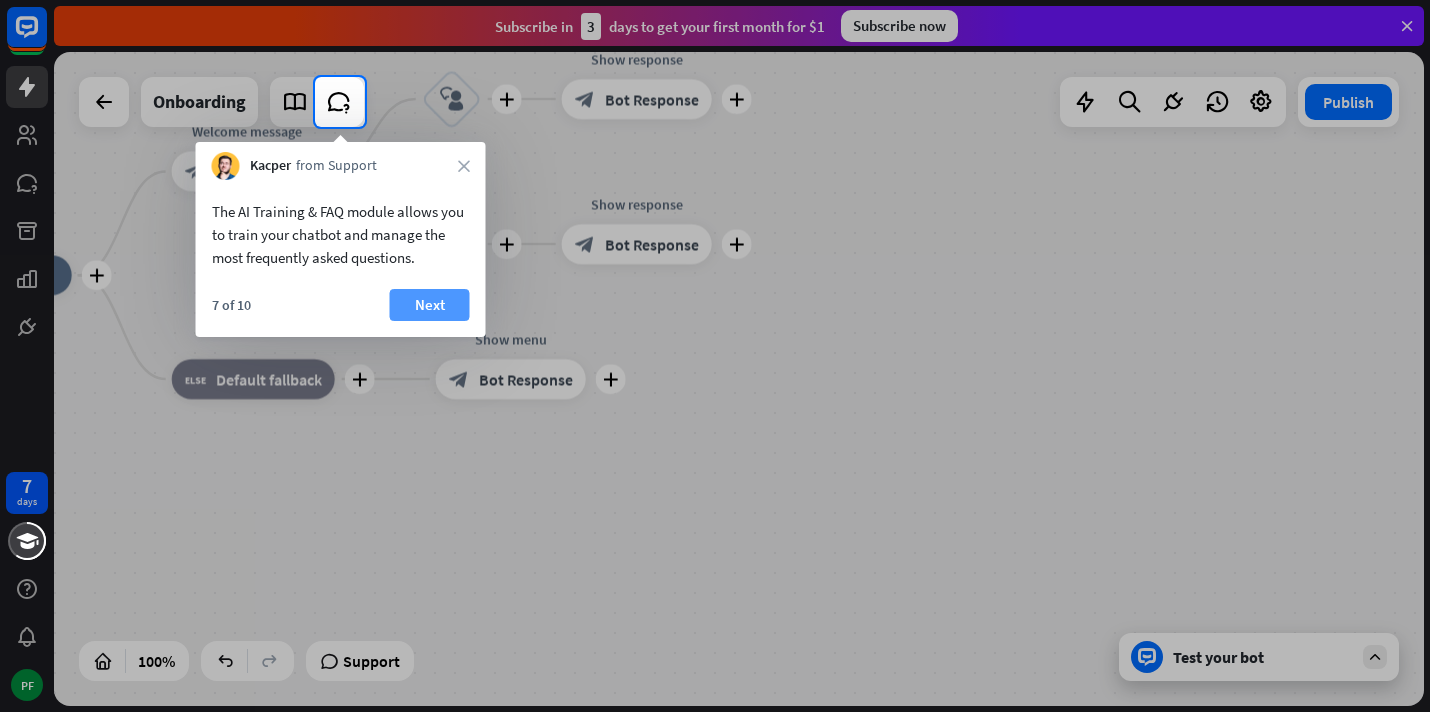 click on "Next" at bounding box center [430, 305] 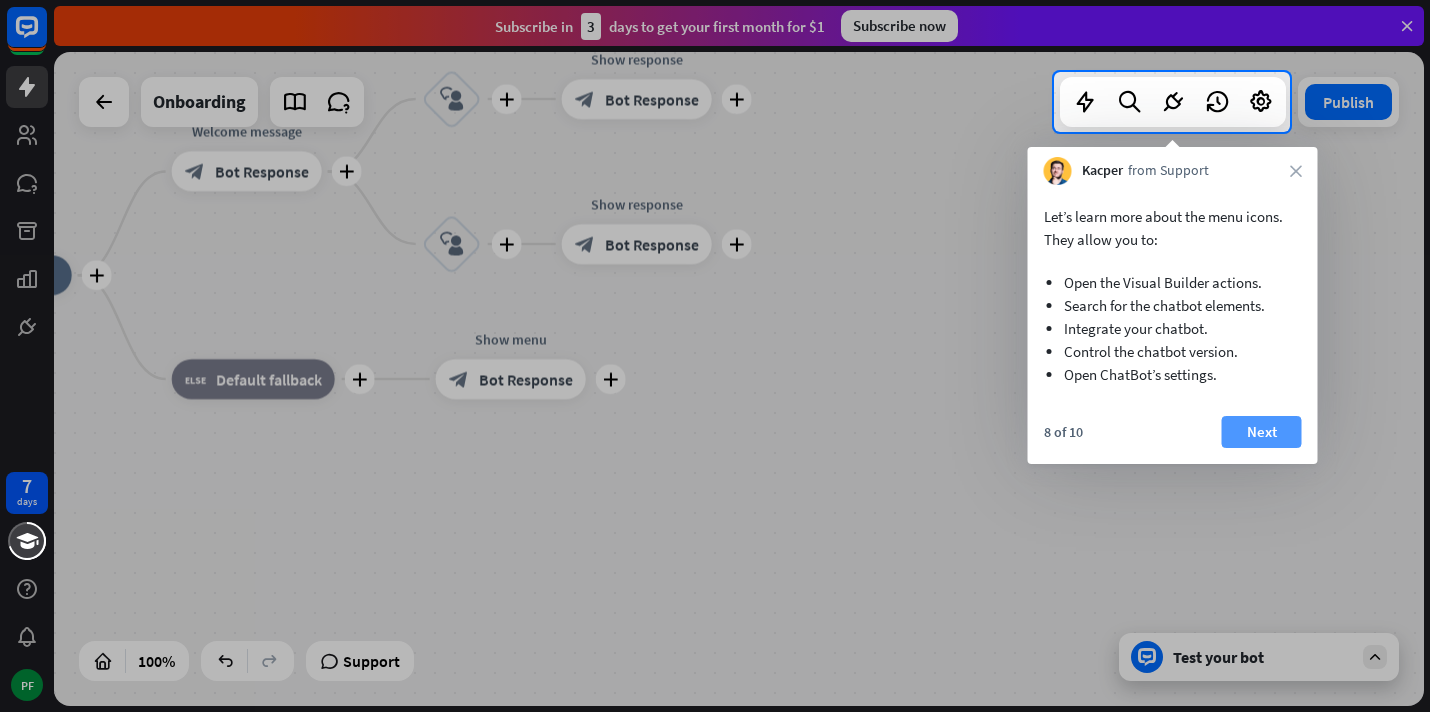 click on "Next" at bounding box center (1262, 432) 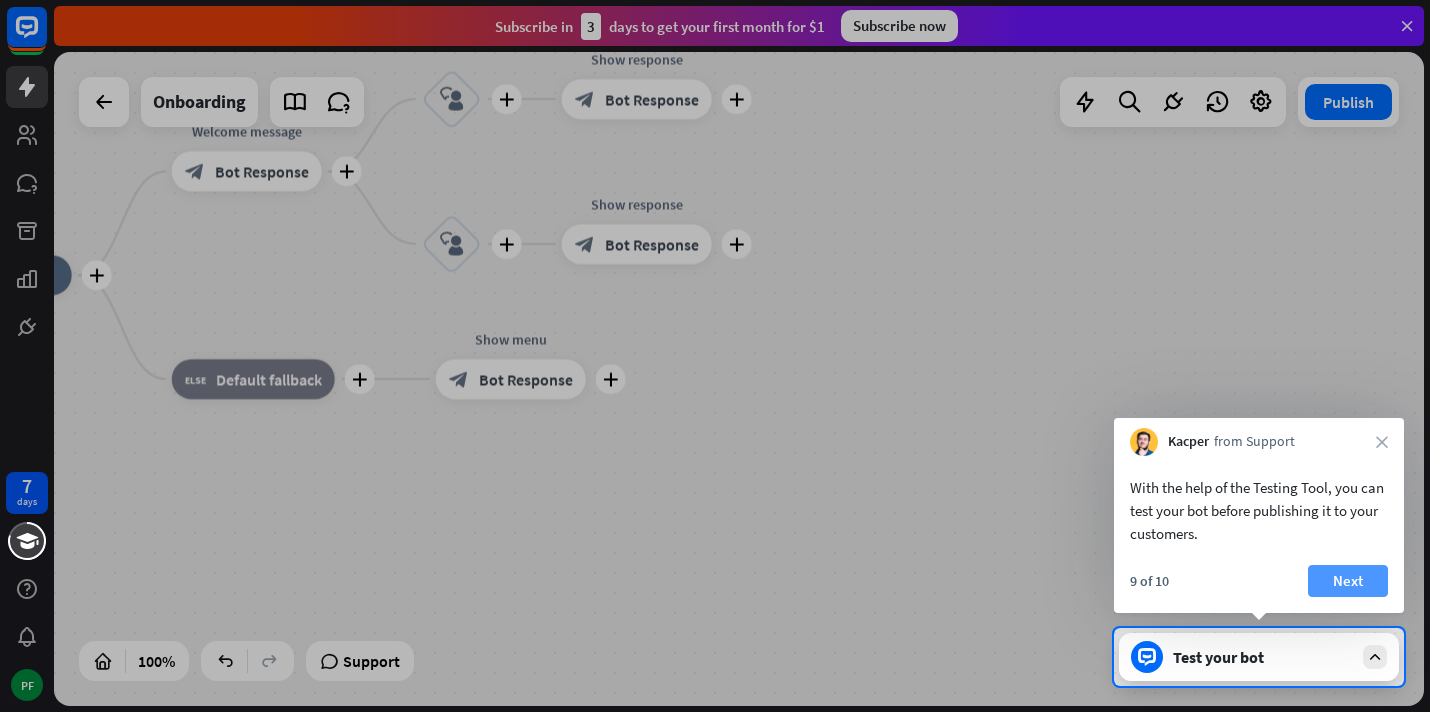click on "Next" at bounding box center [1348, 581] 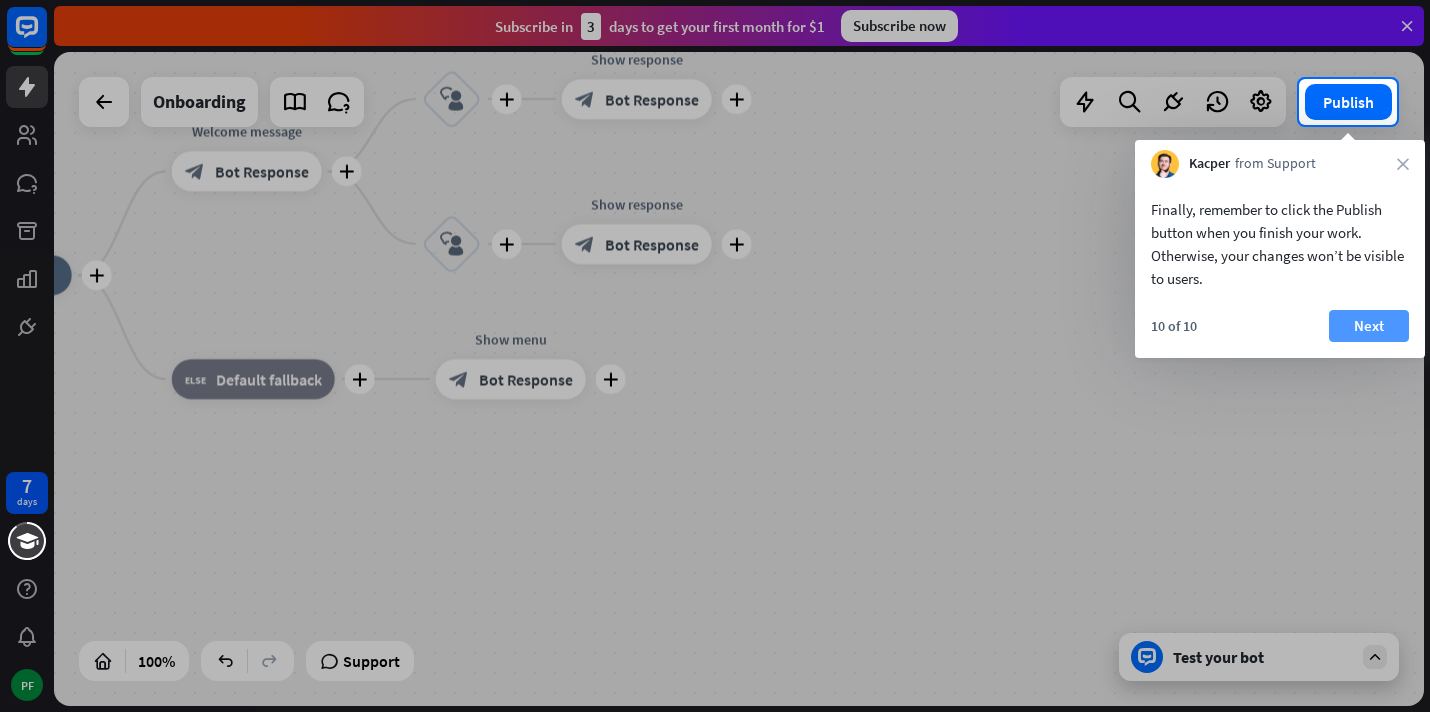 click on "Next" at bounding box center (1369, 326) 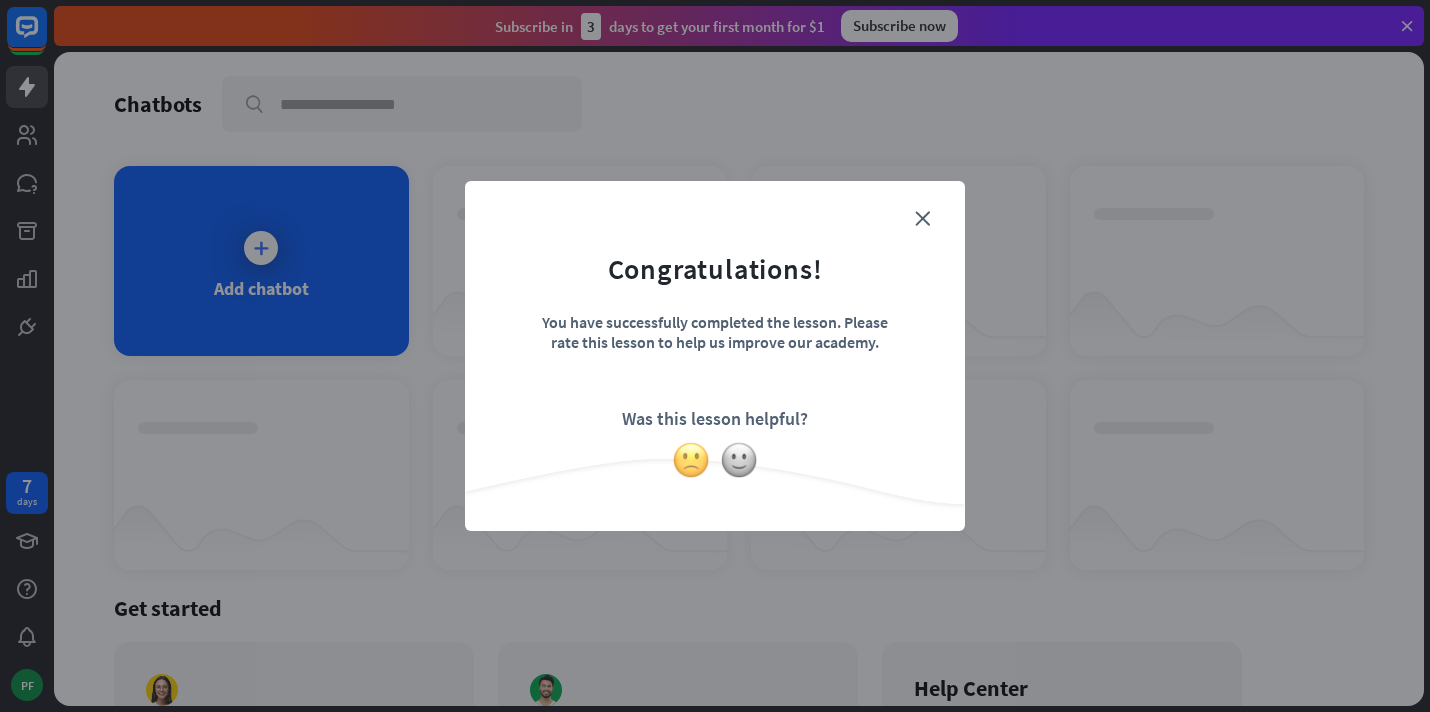click at bounding box center [691, 460] 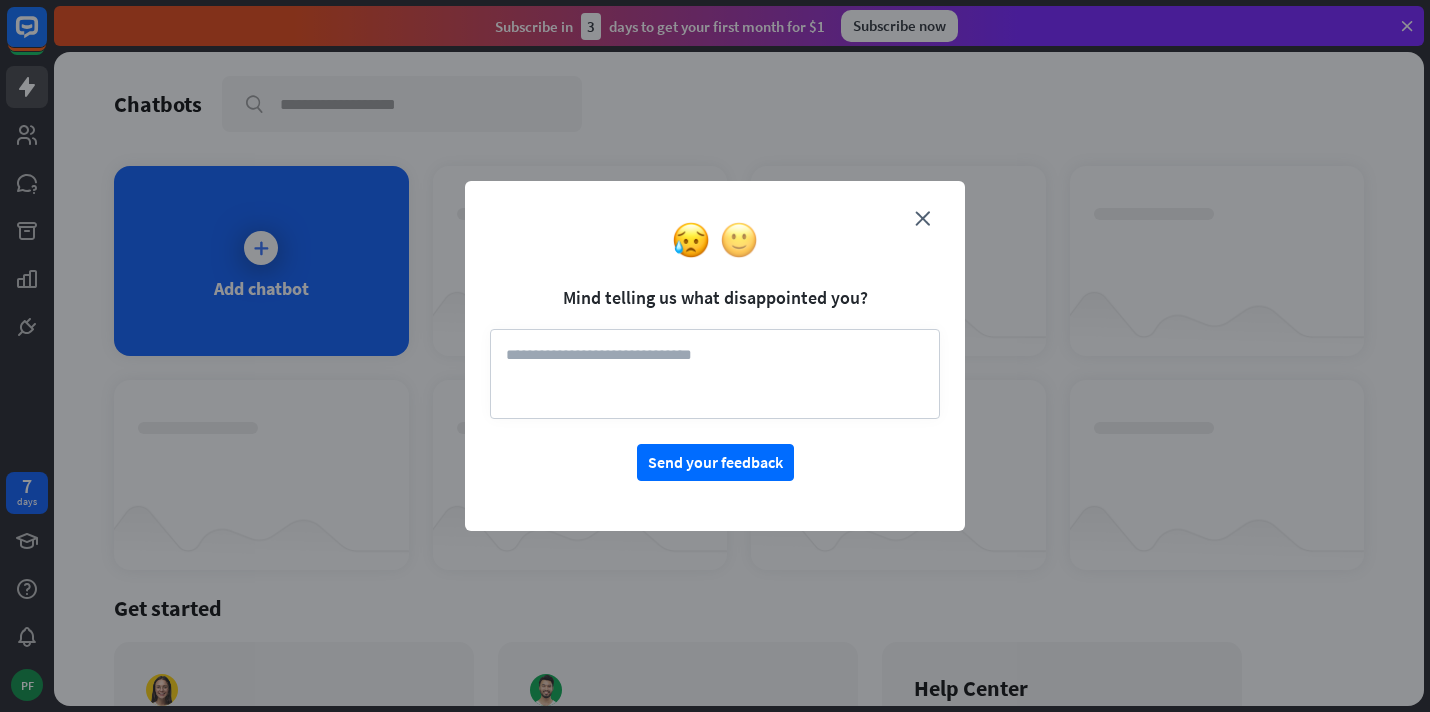 click at bounding box center [739, 240] 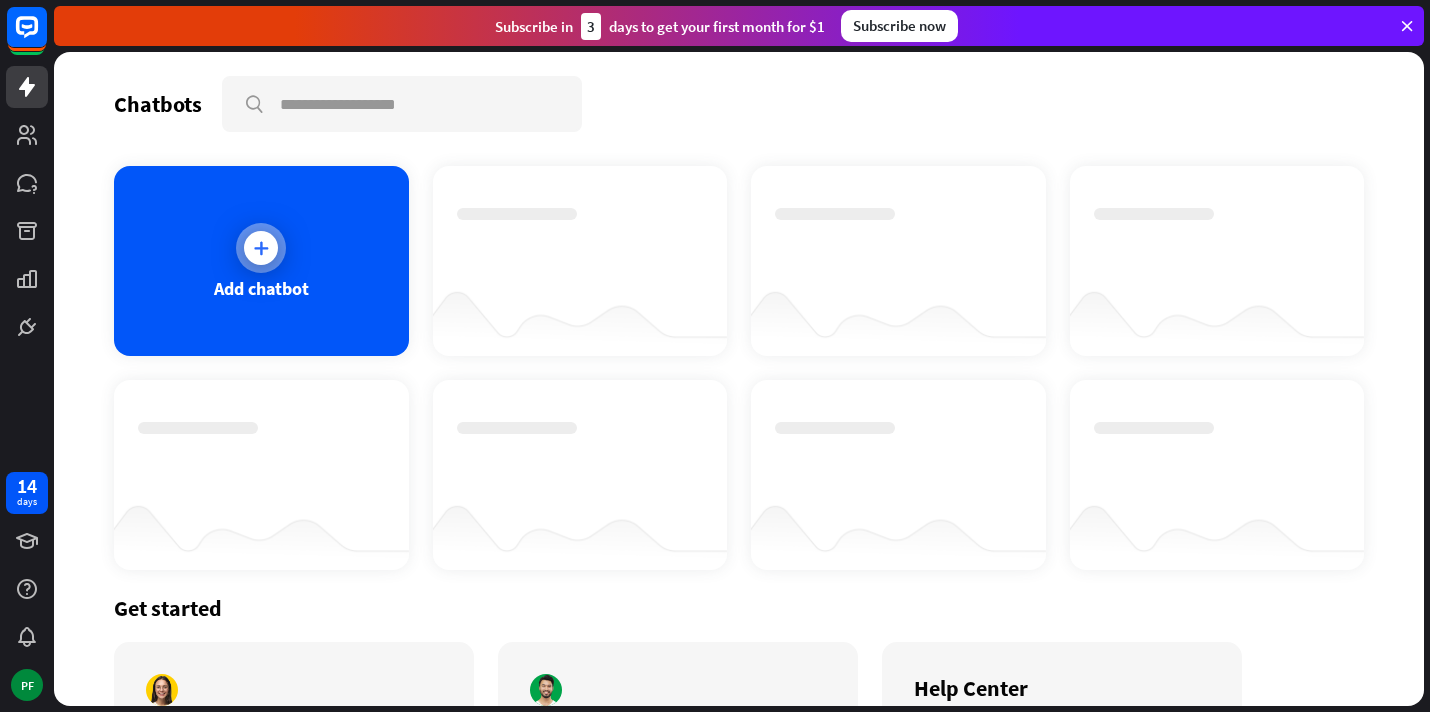 click on "Add chatbot" at bounding box center [261, 261] 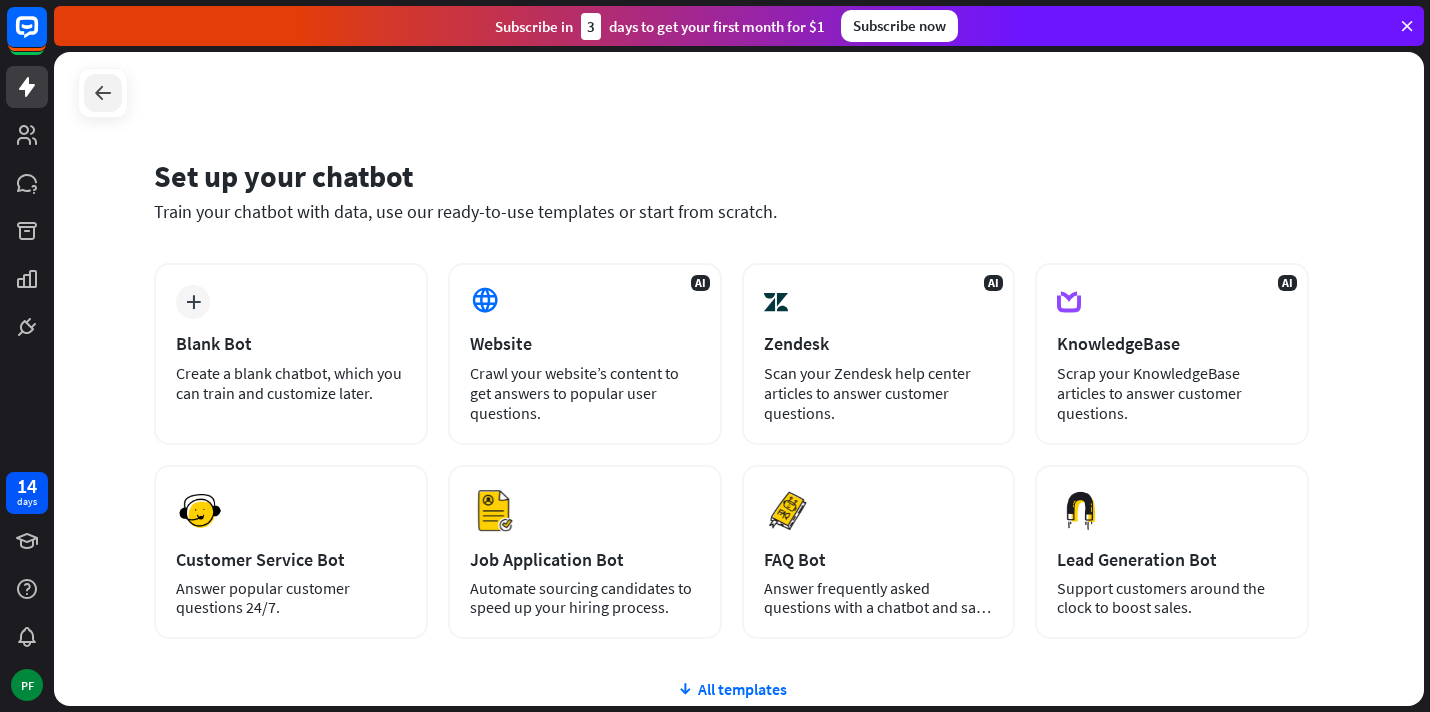 click at bounding box center [103, 93] 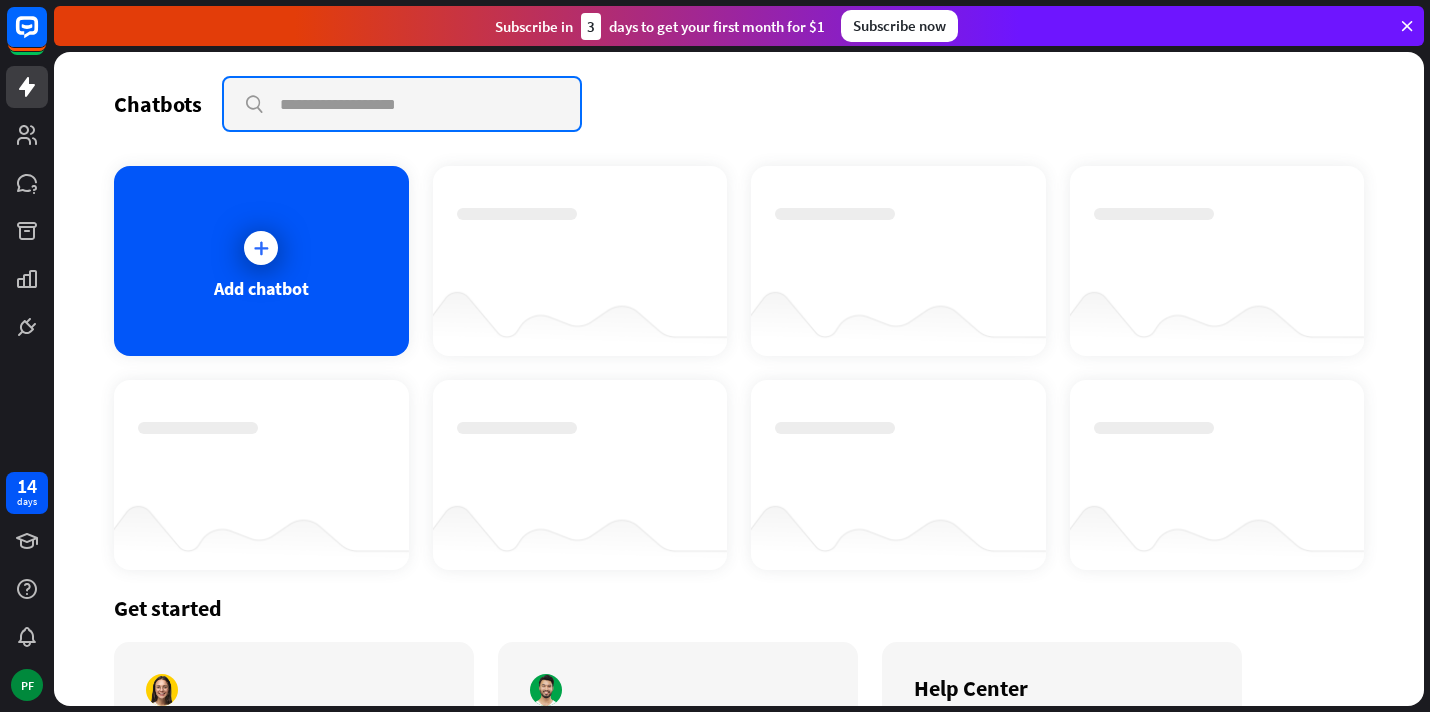 click at bounding box center [402, 104] 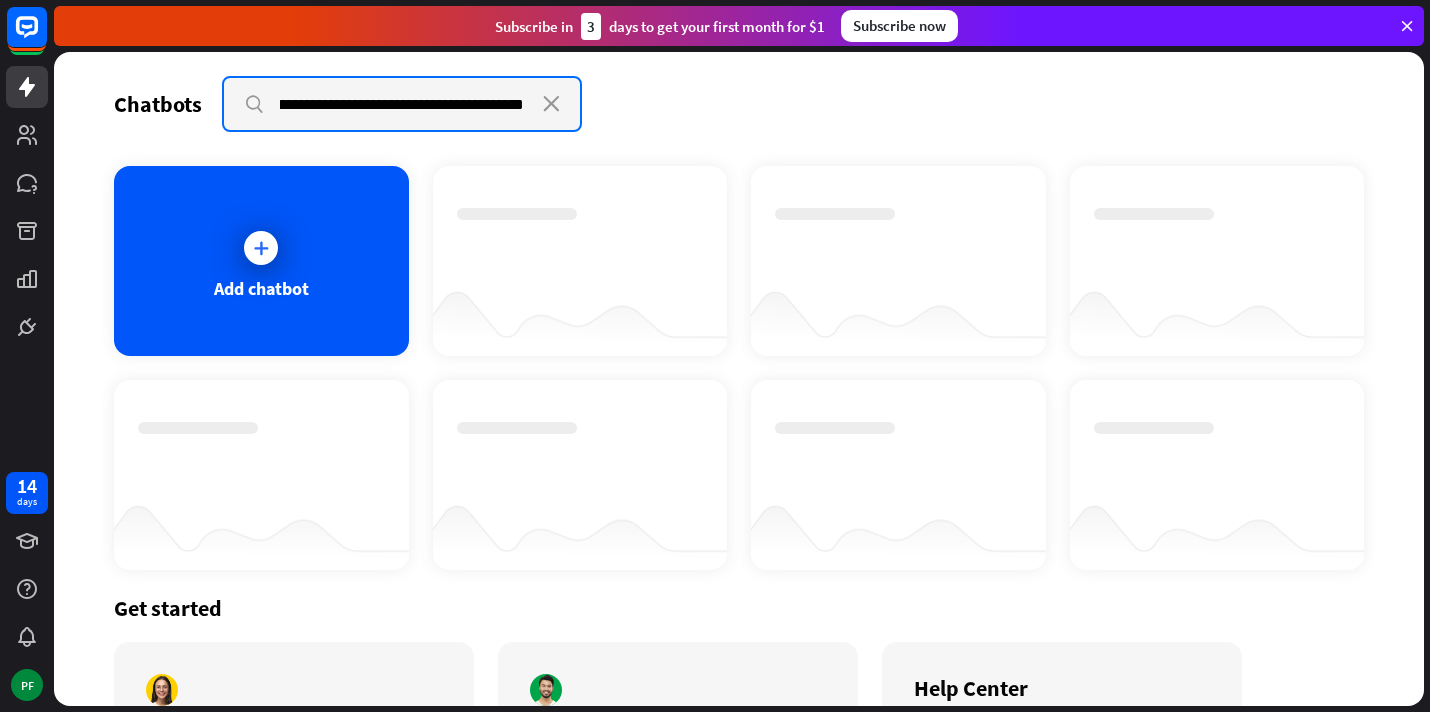scroll, scrollTop: 0, scrollLeft: 1522, axis: horizontal 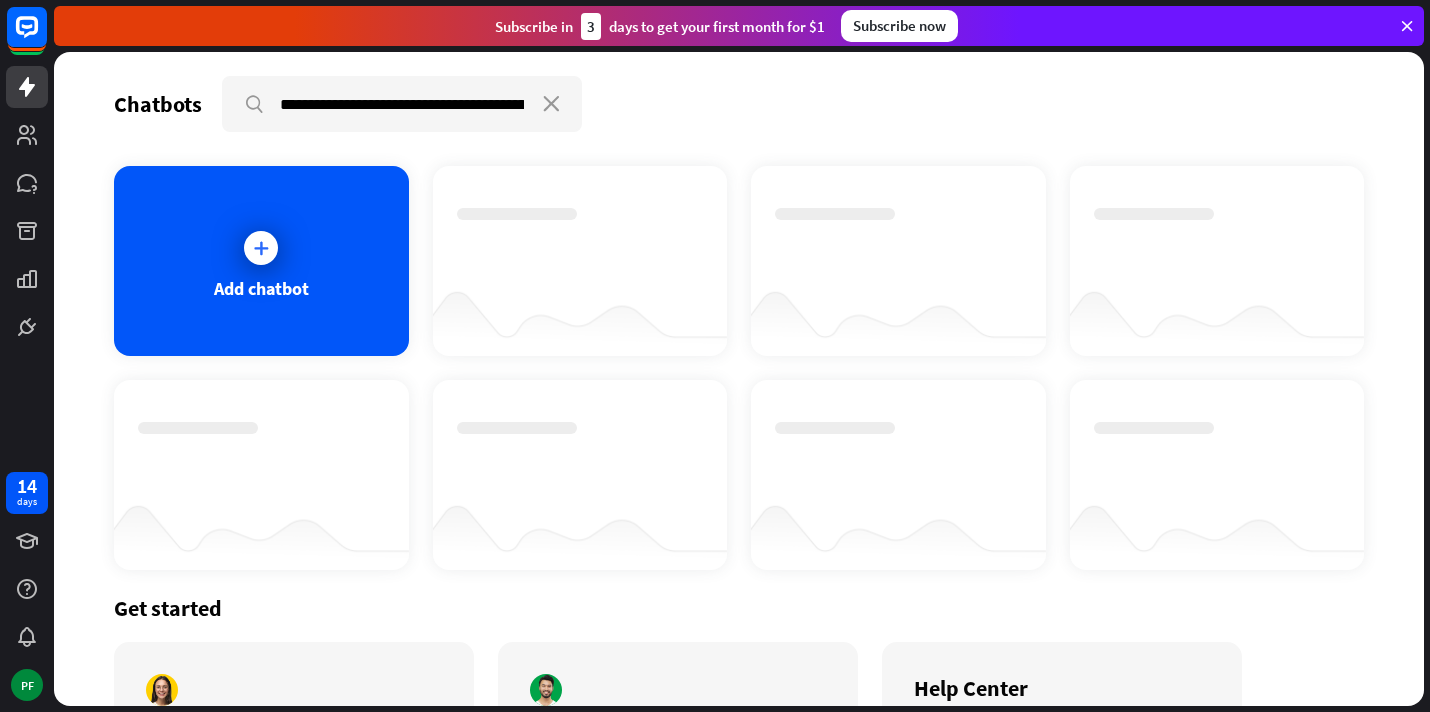 click on "**********" at bounding box center [739, 379] 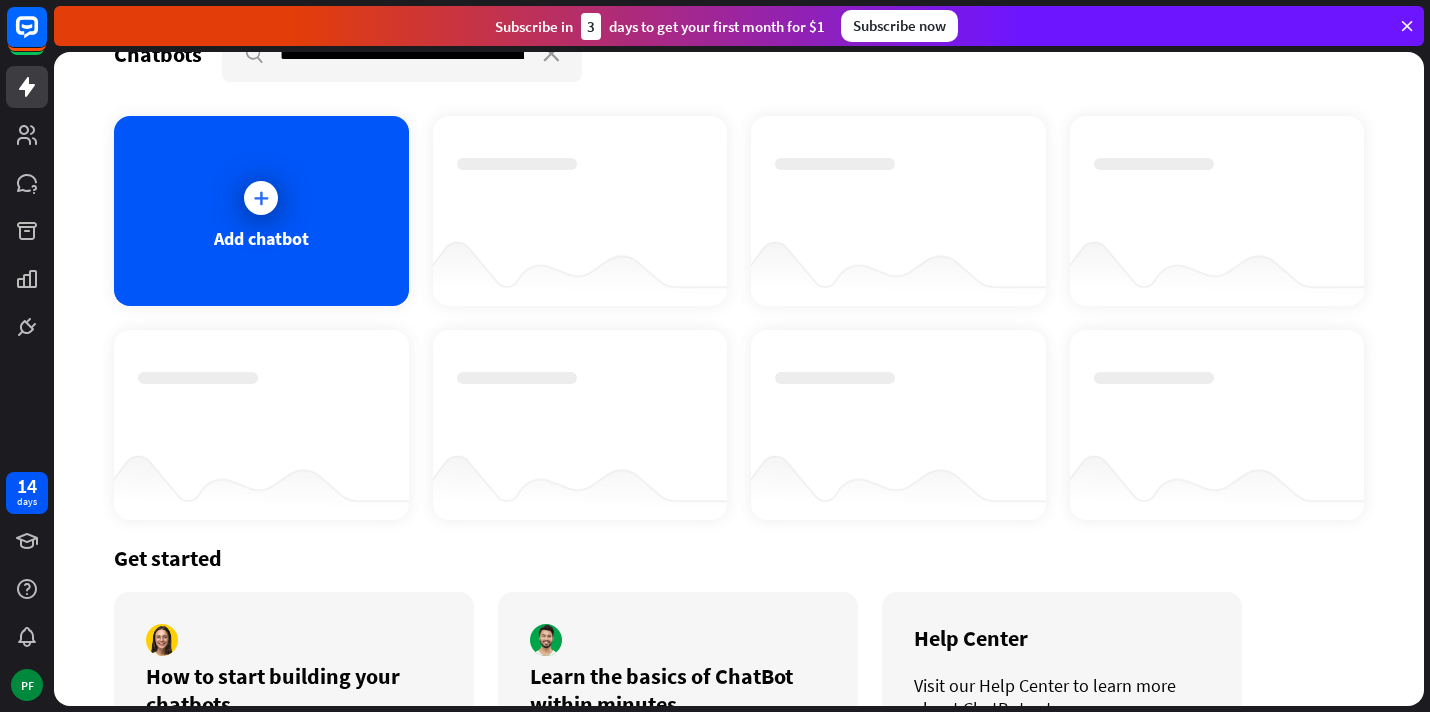 scroll, scrollTop: 0, scrollLeft: 0, axis: both 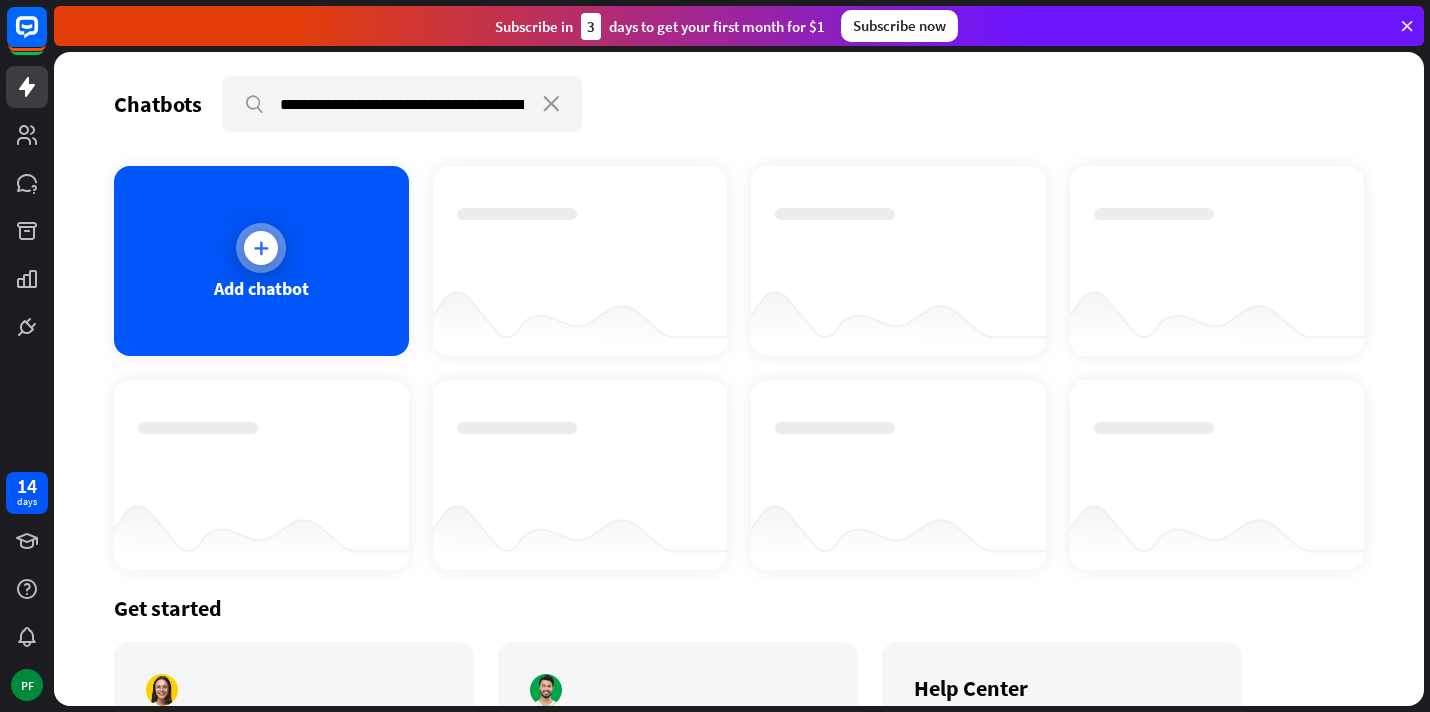click at bounding box center (261, 248) 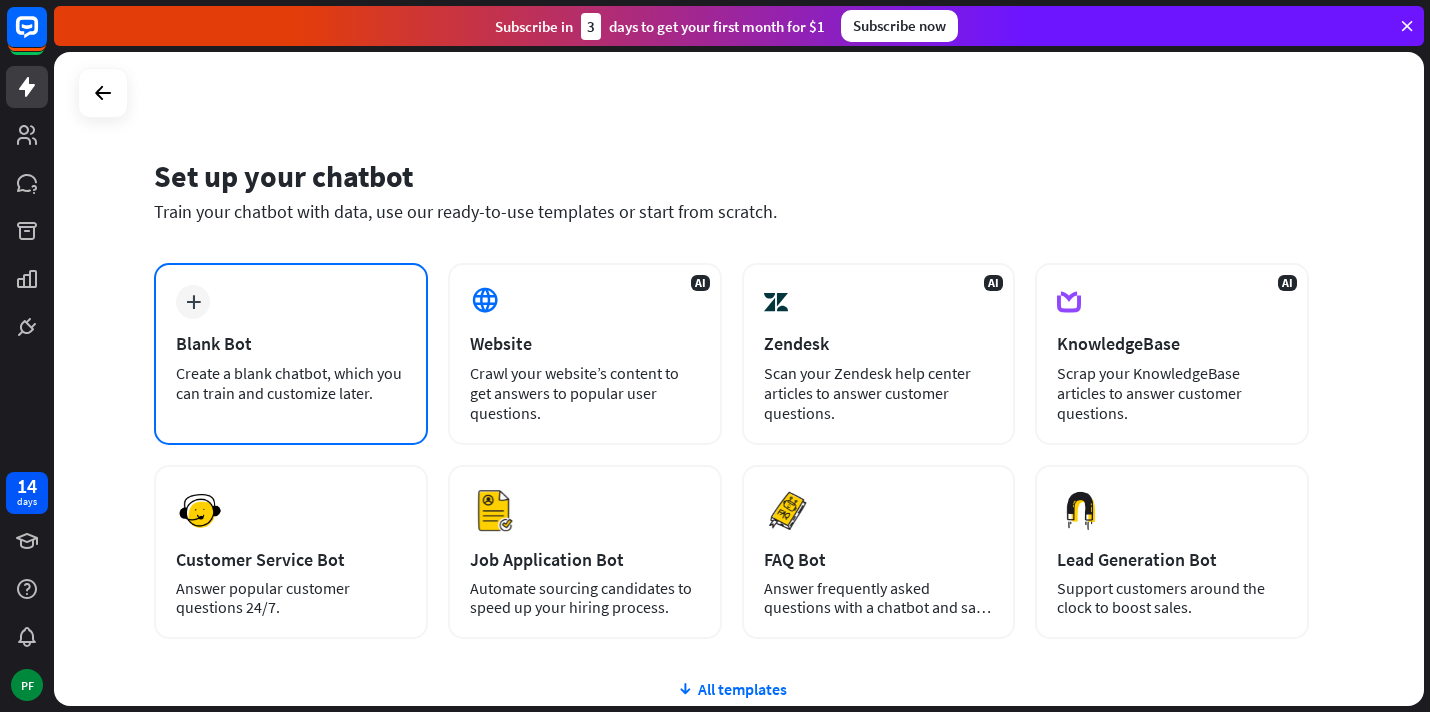 click on "plus   Blank Bot
Create a blank chatbot, which you can train and
customize later." at bounding box center (291, 354) 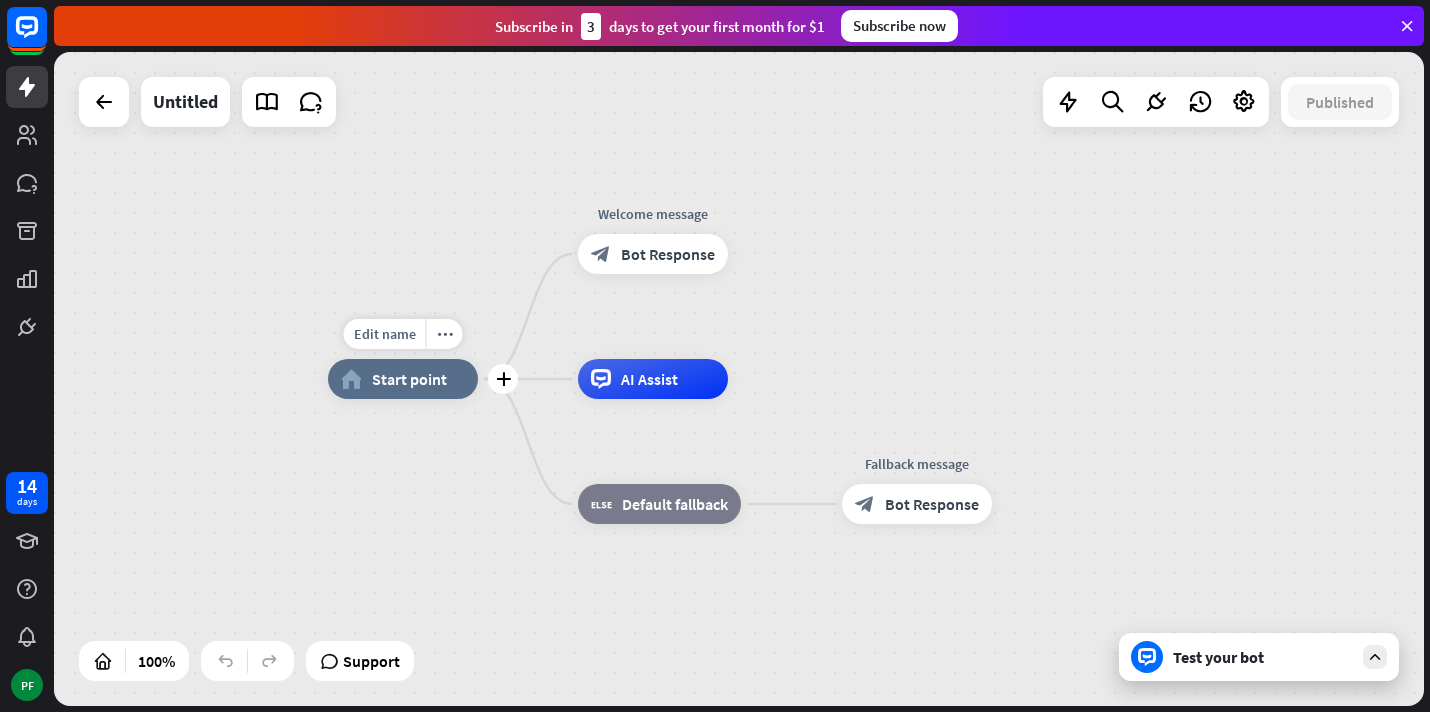click on "Start point" at bounding box center [409, 379] 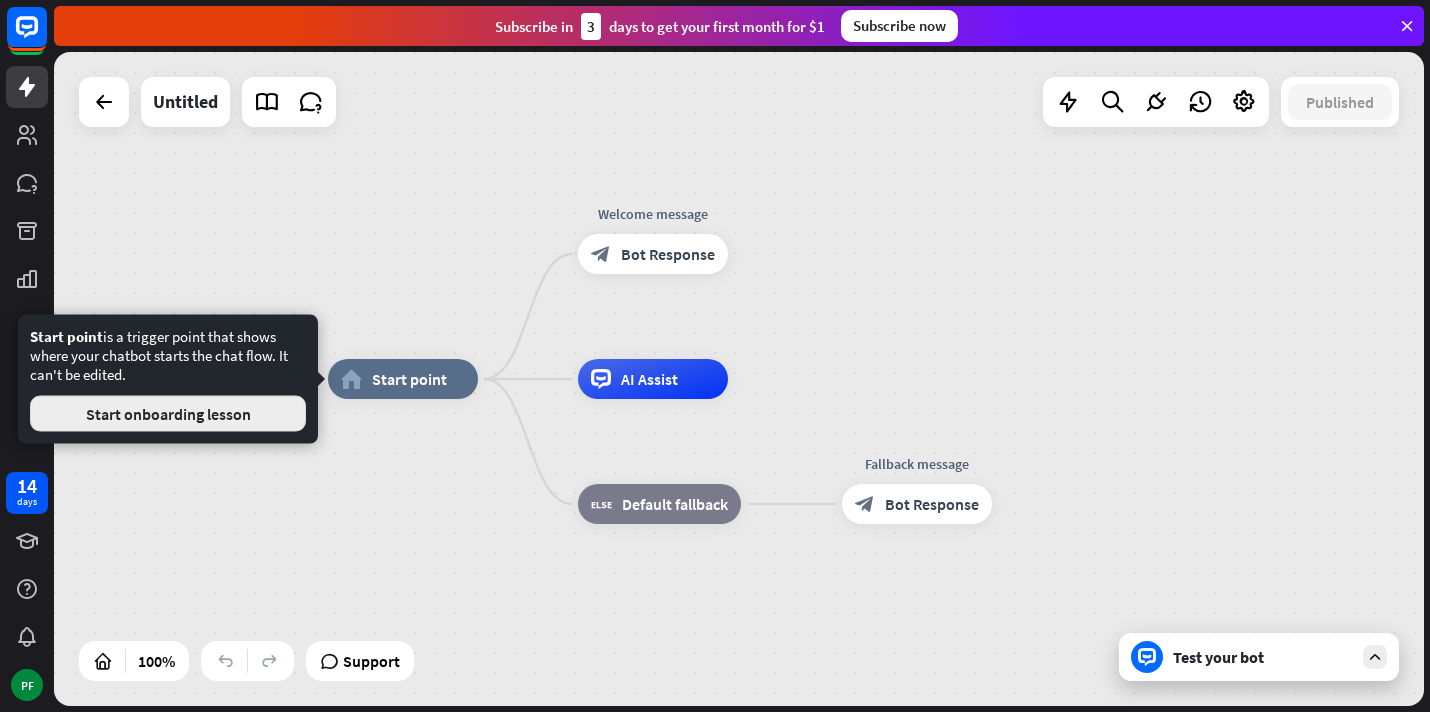 click on "Start onboarding lesson" at bounding box center (168, 414) 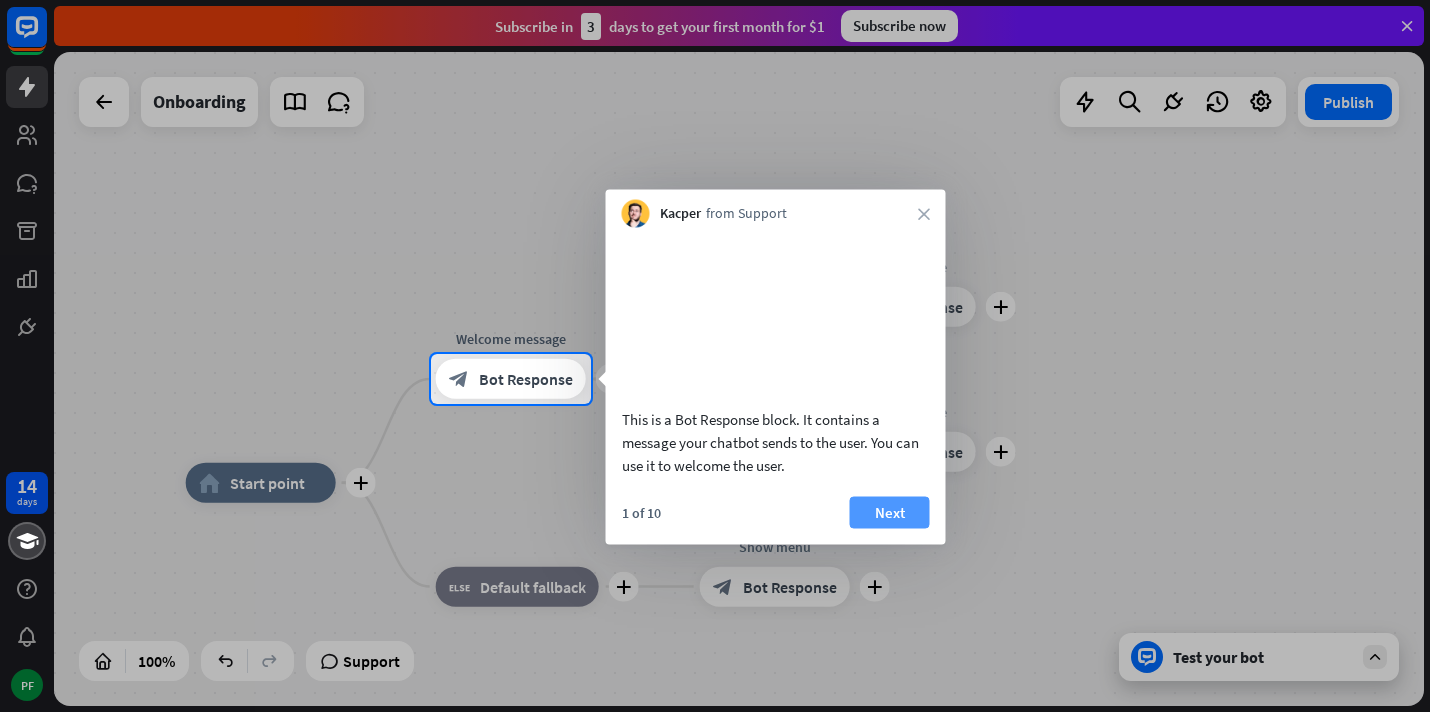 click on "Next" at bounding box center (890, 512) 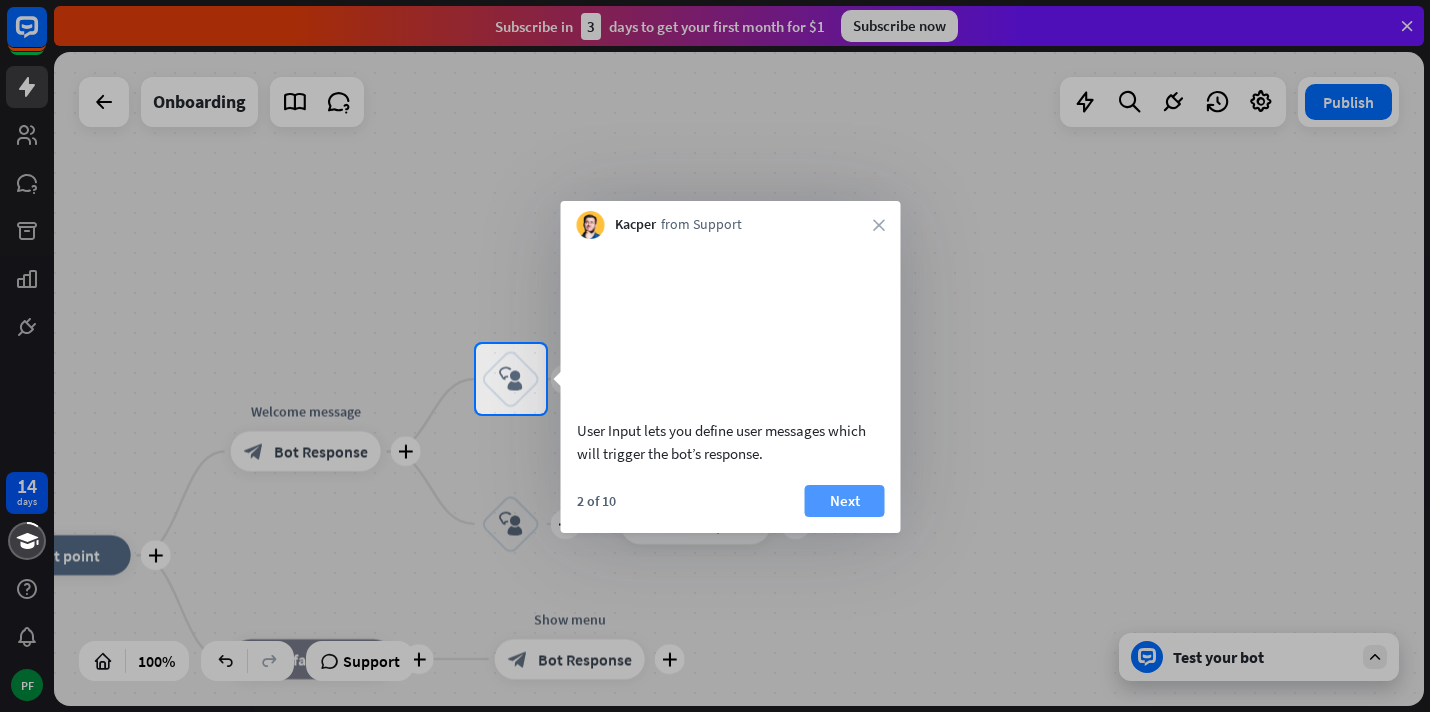 click on "Next" at bounding box center (845, 501) 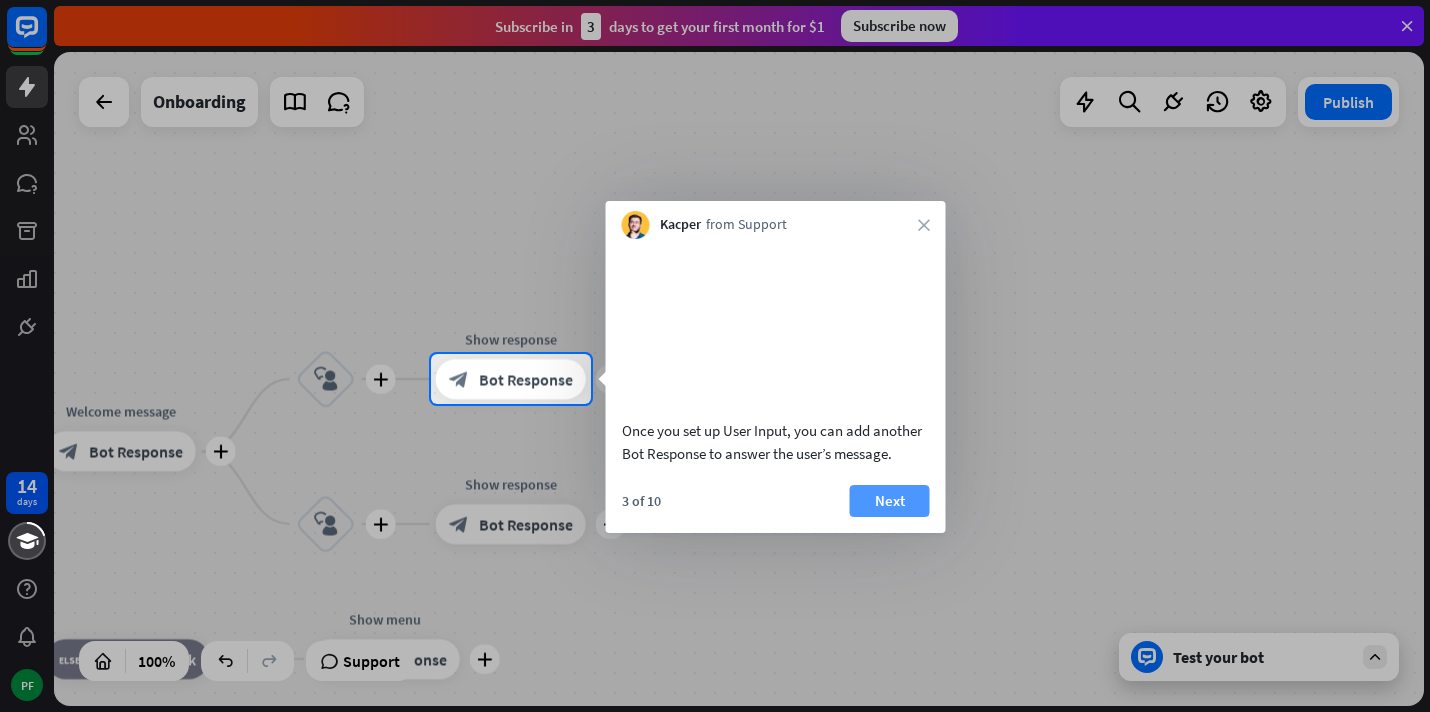 click on "Next" at bounding box center (890, 501) 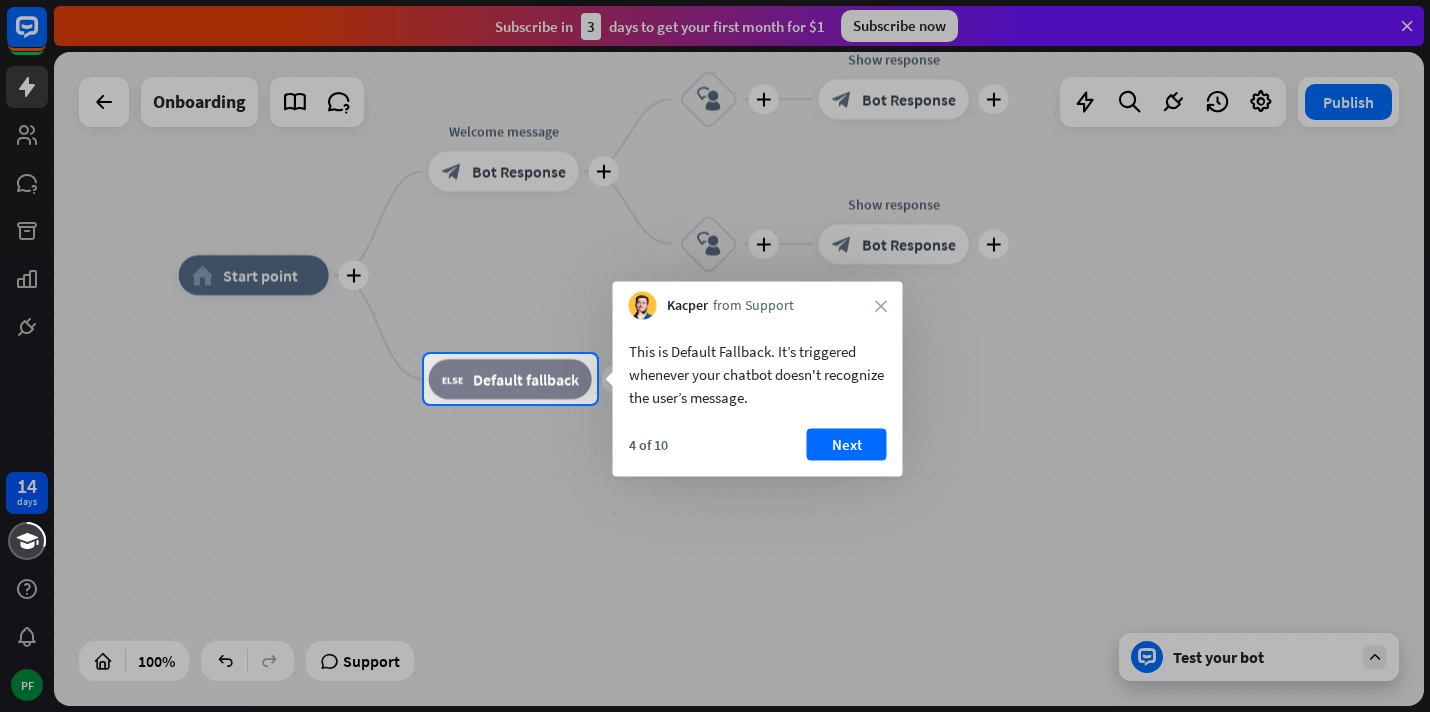 click at bounding box center [715, 177] 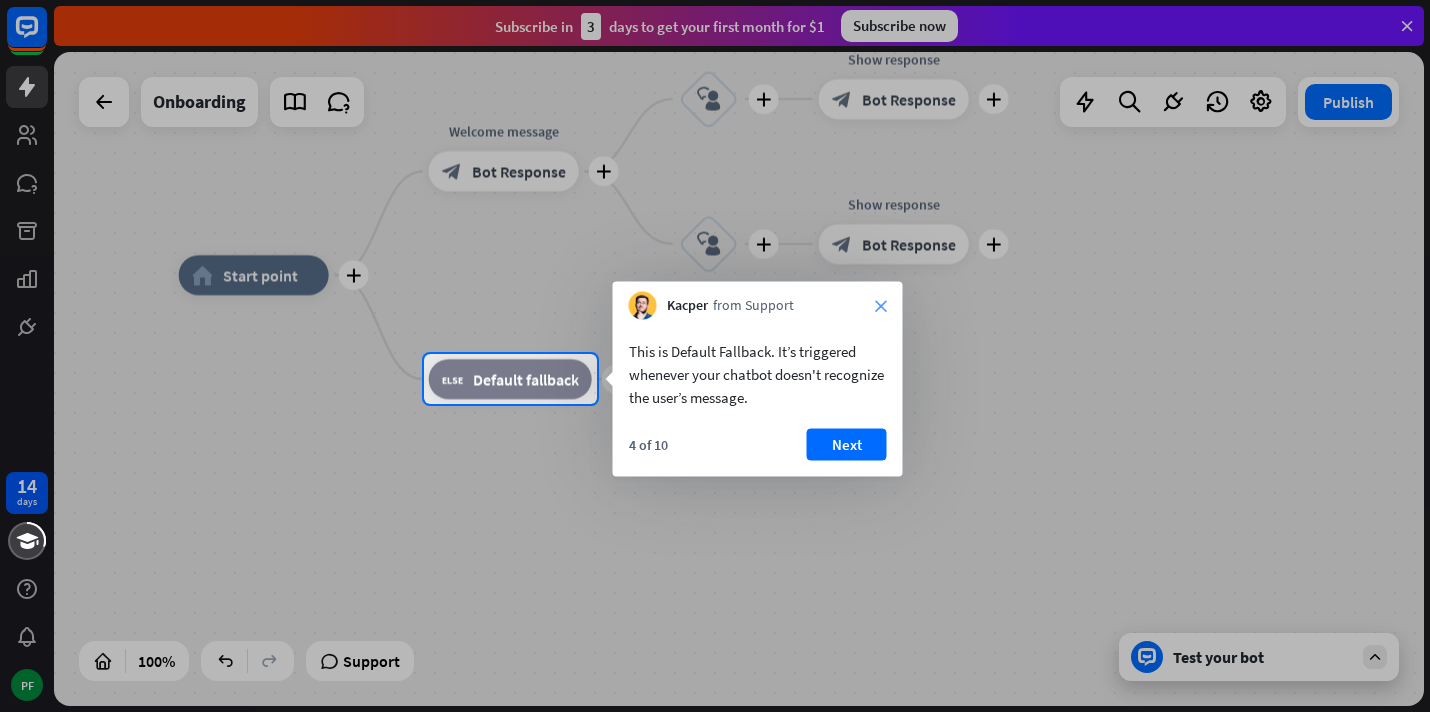 click on "close" at bounding box center (881, 306) 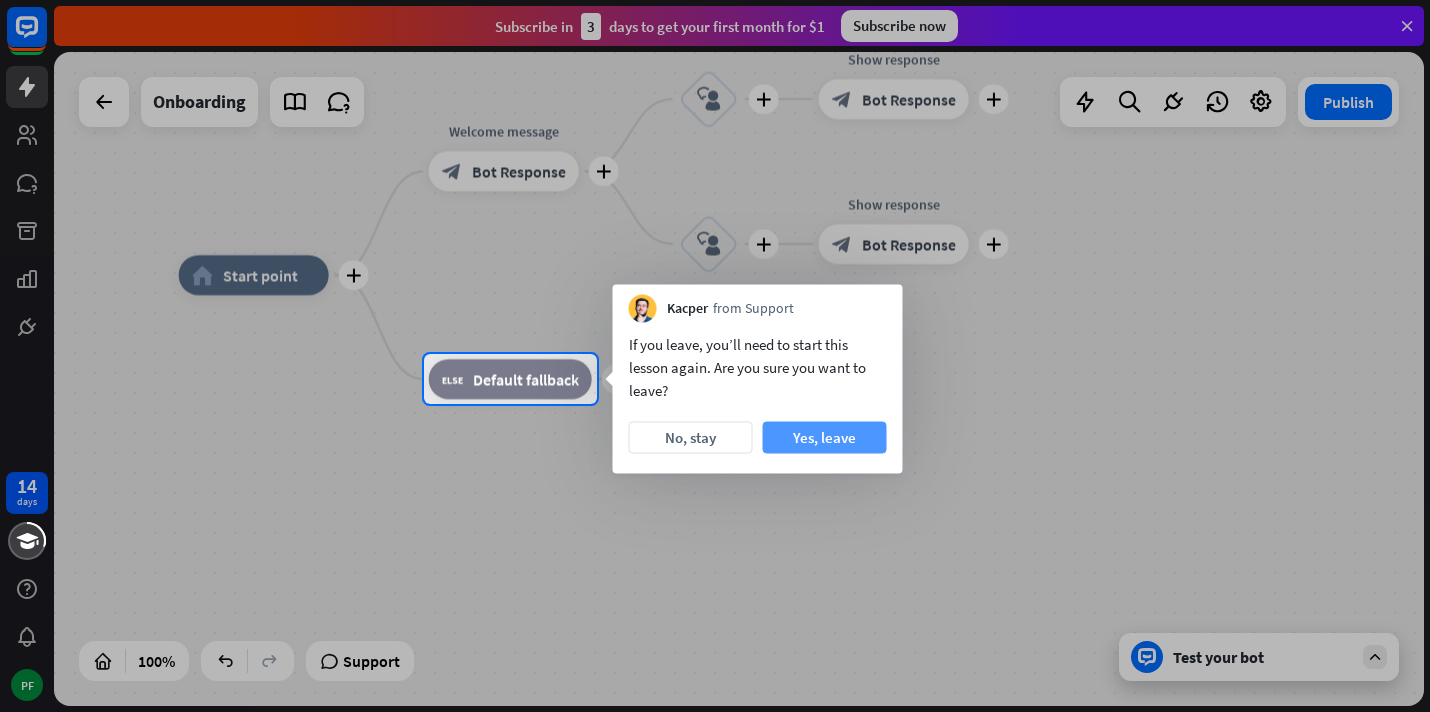 click on "Yes, leave" at bounding box center (825, 438) 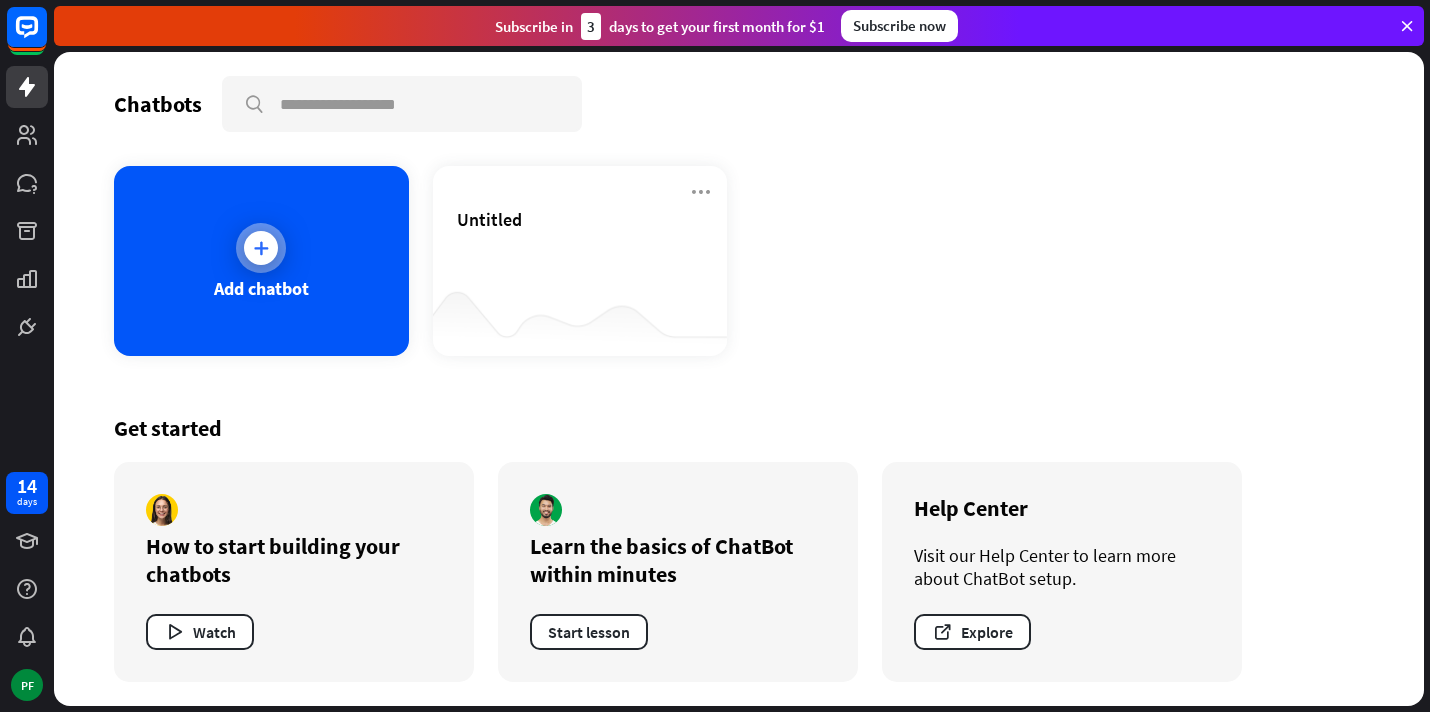 click on "Add chatbot" at bounding box center [261, 288] 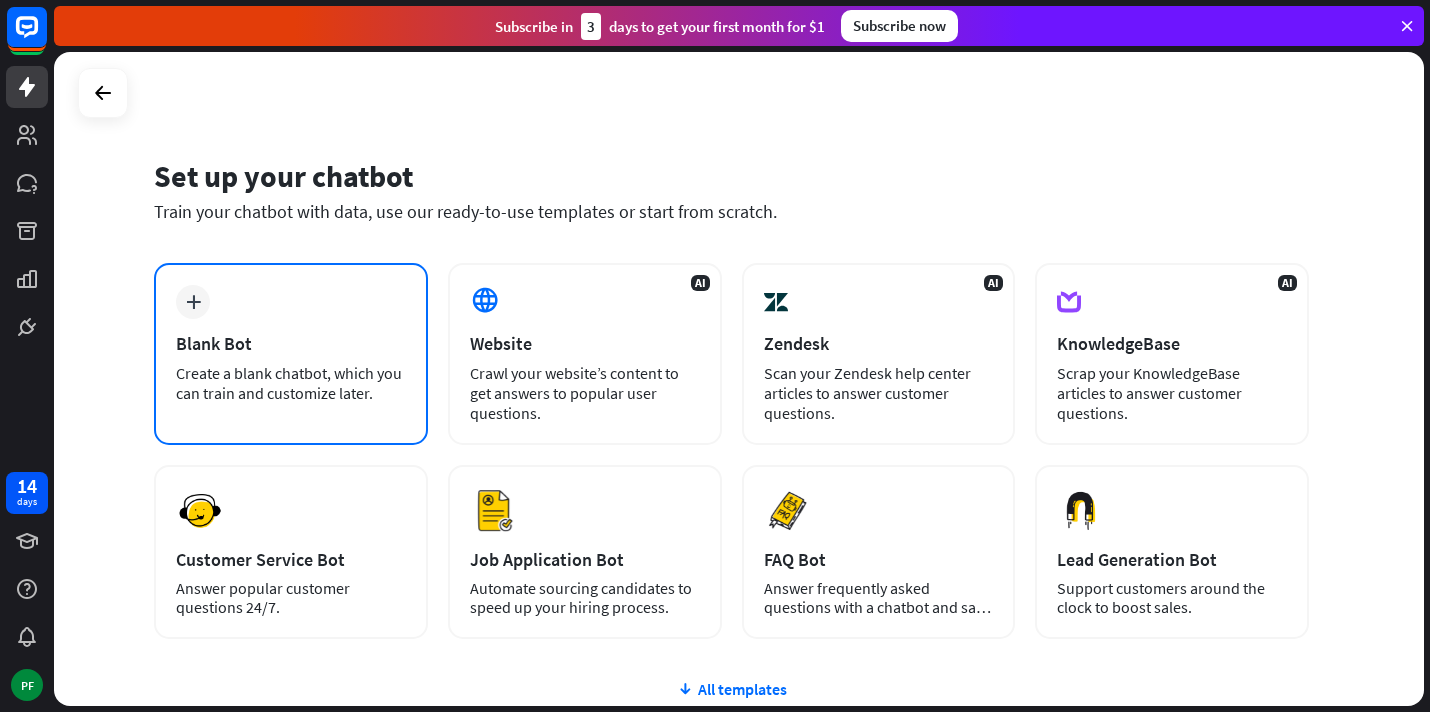click on "plus   Blank Bot
Create a blank chatbot, which you can train and
customize later." at bounding box center [291, 354] 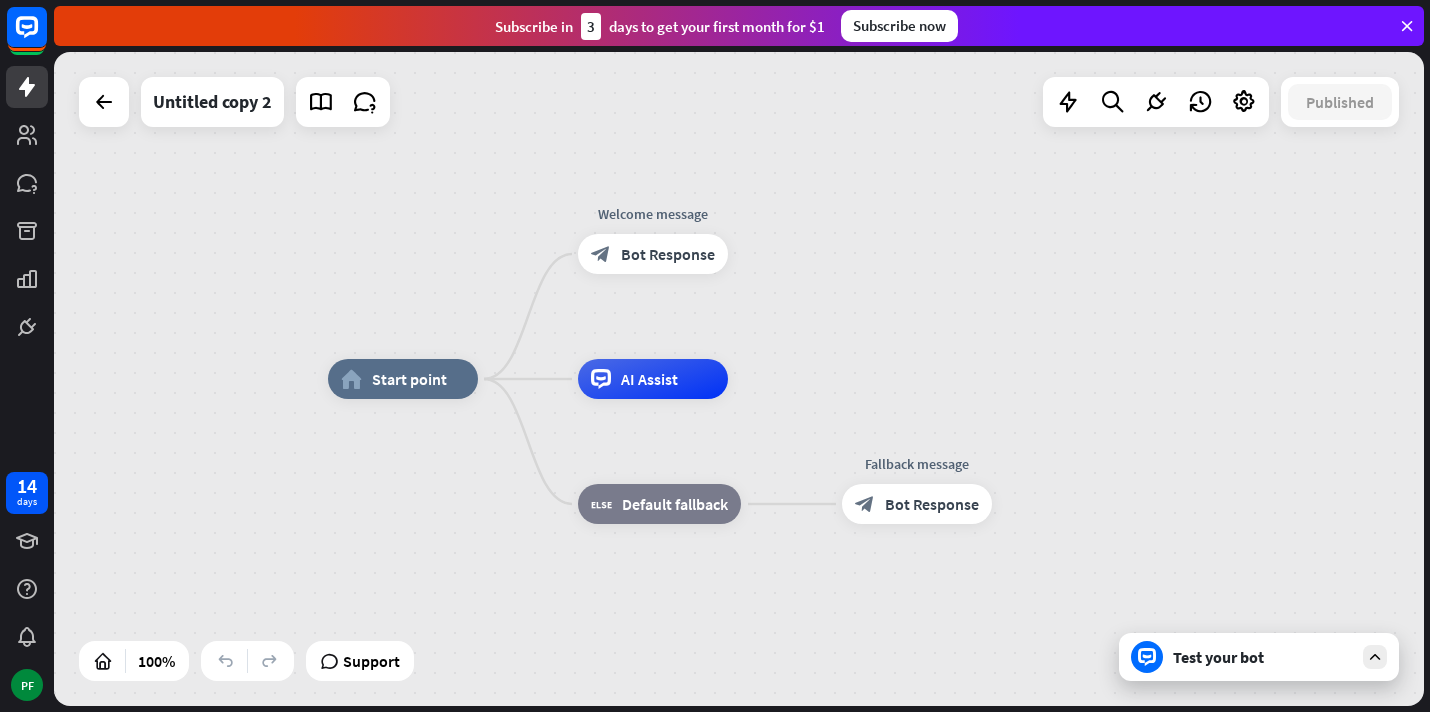 click on "home_2   Start point                 Welcome message   block_bot_response   Bot Response                     AI Assist                   block_fallback   Default fallback                 Fallback message   block_bot_response   Bot Response" at bounding box center (739, 379) 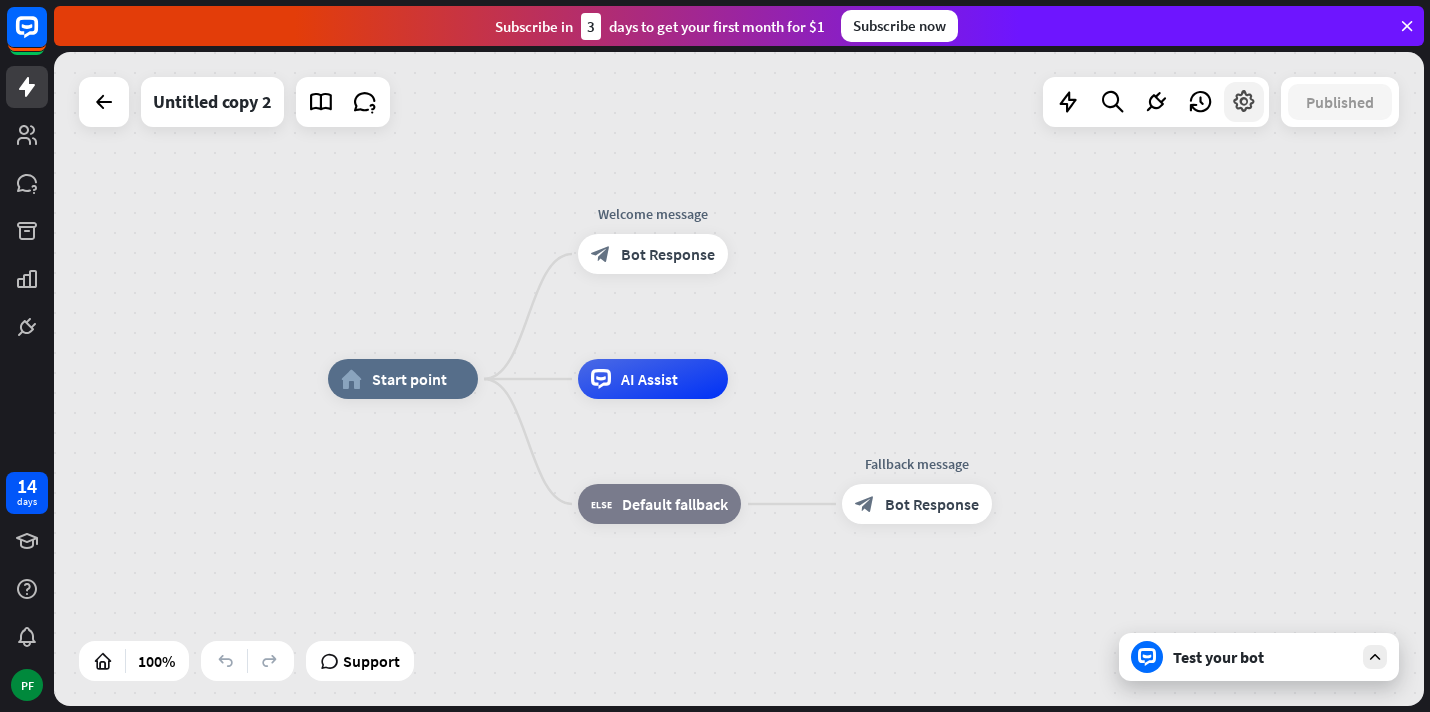 click at bounding box center (1244, 102) 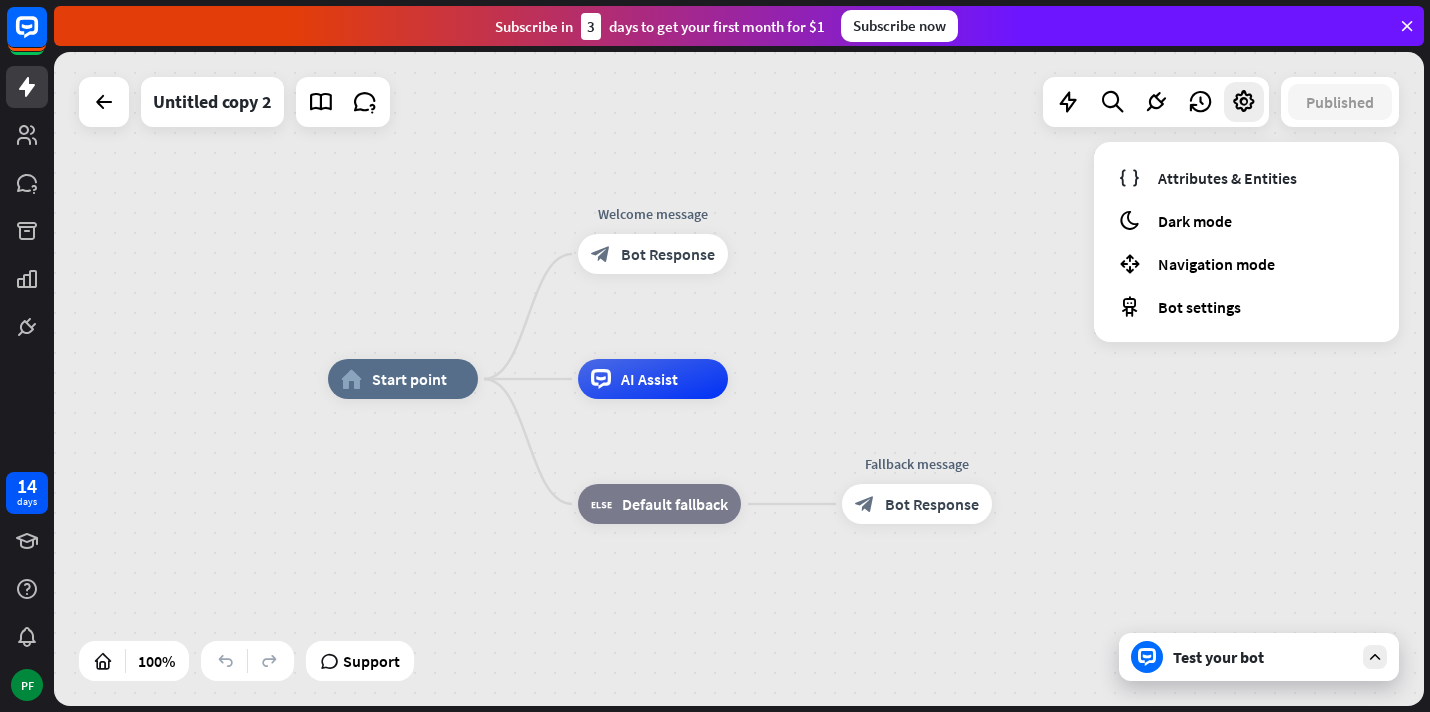 click on "Test your bot" at bounding box center [1263, 657] 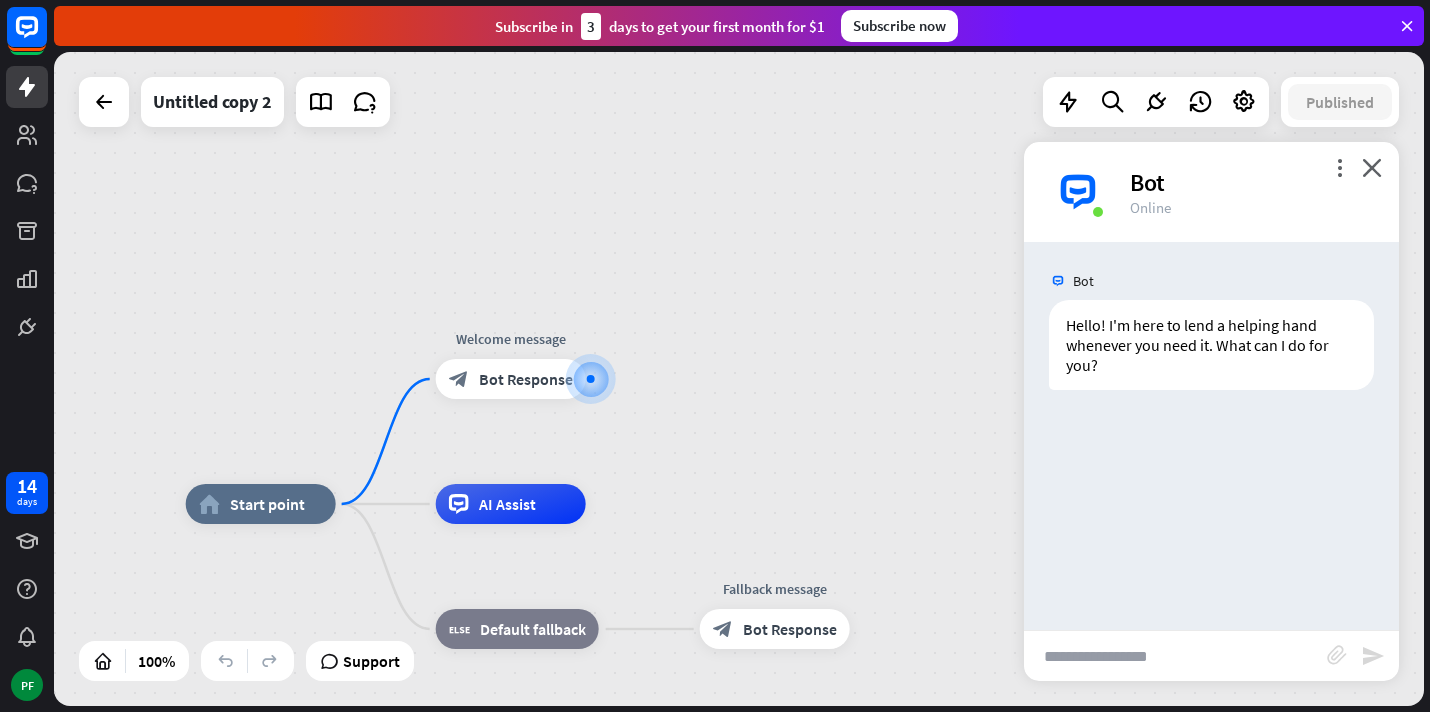 click at bounding box center (1175, 656) 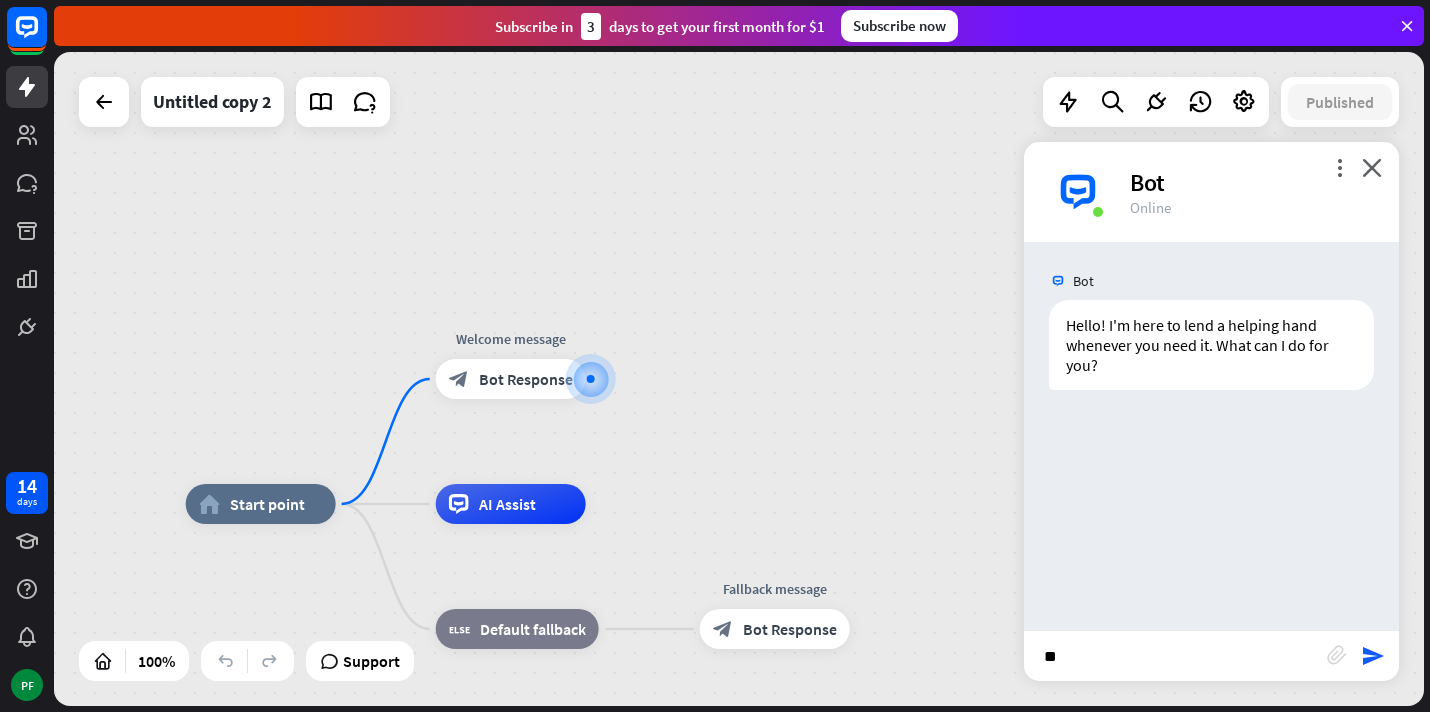 type on "*" 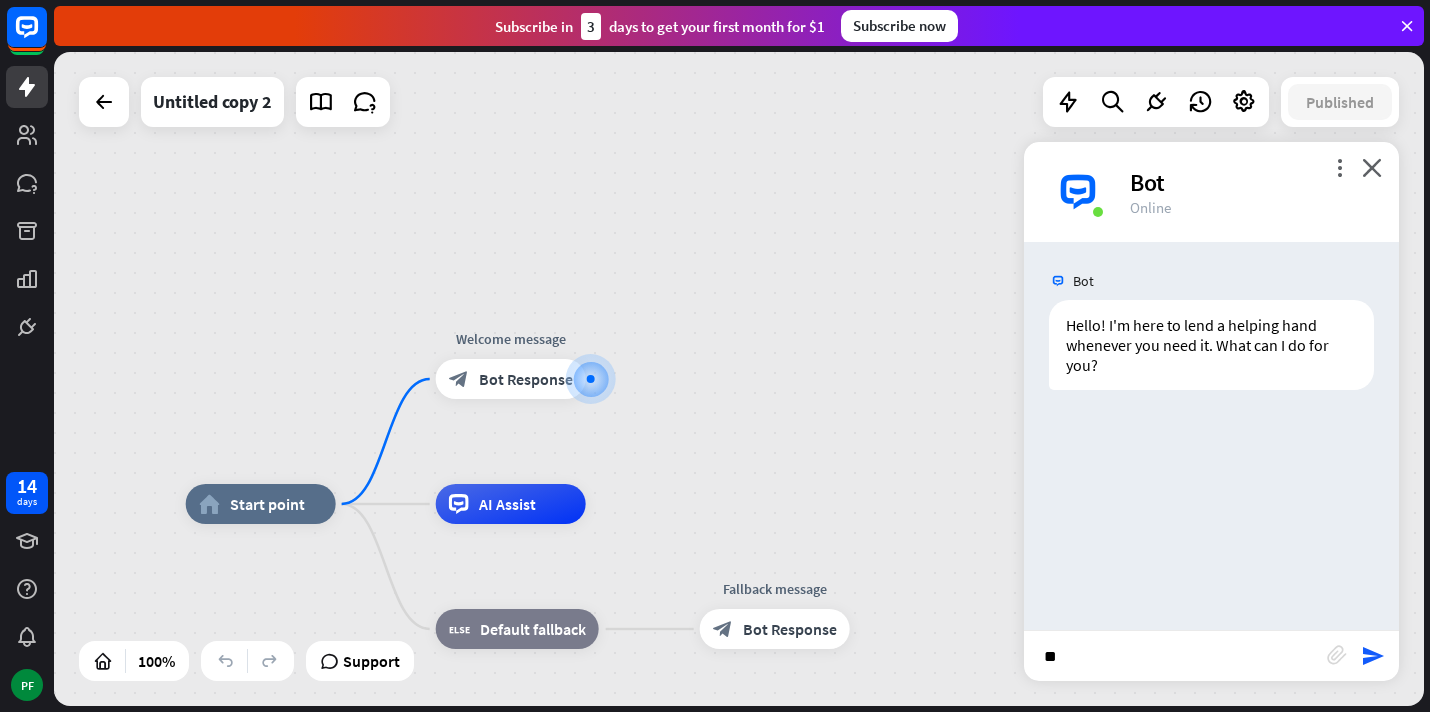 type on "*" 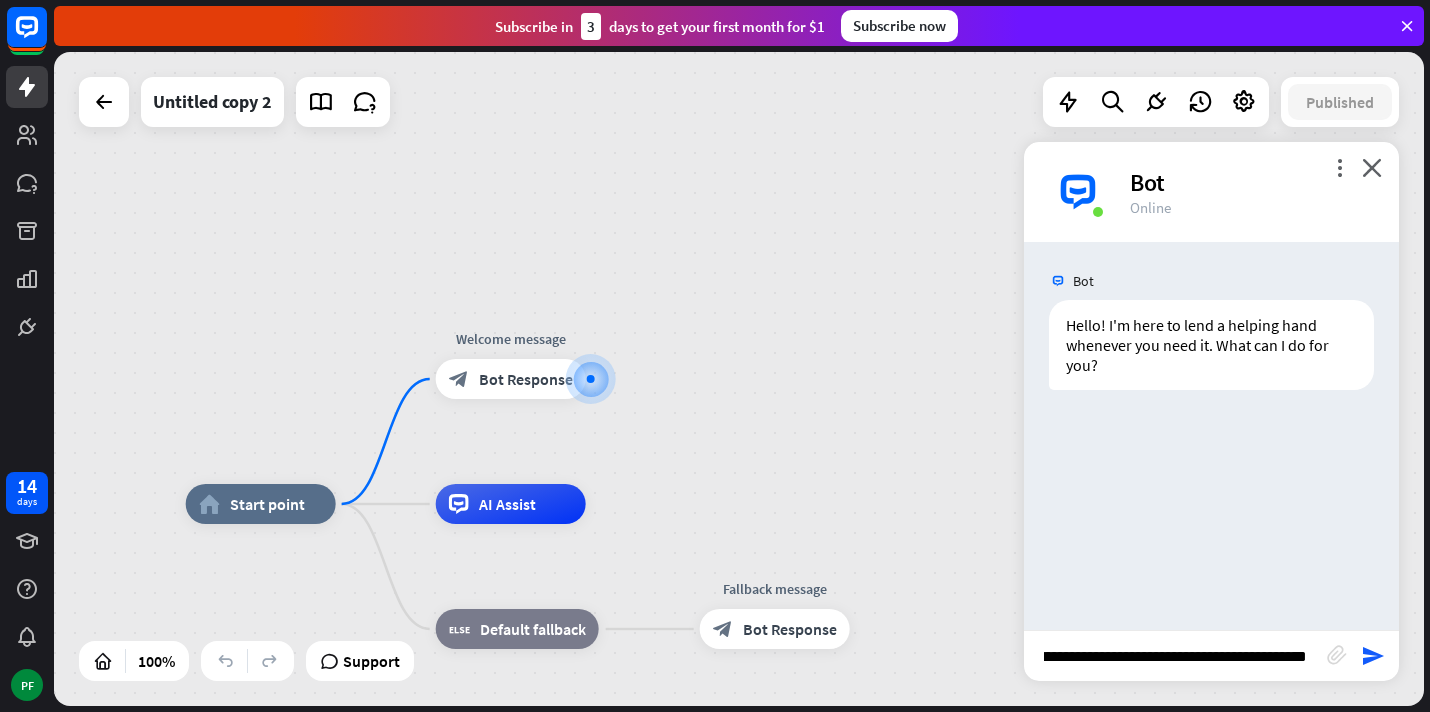 scroll, scrollTop: 0, scrollLeft: 703, axis: horizontal 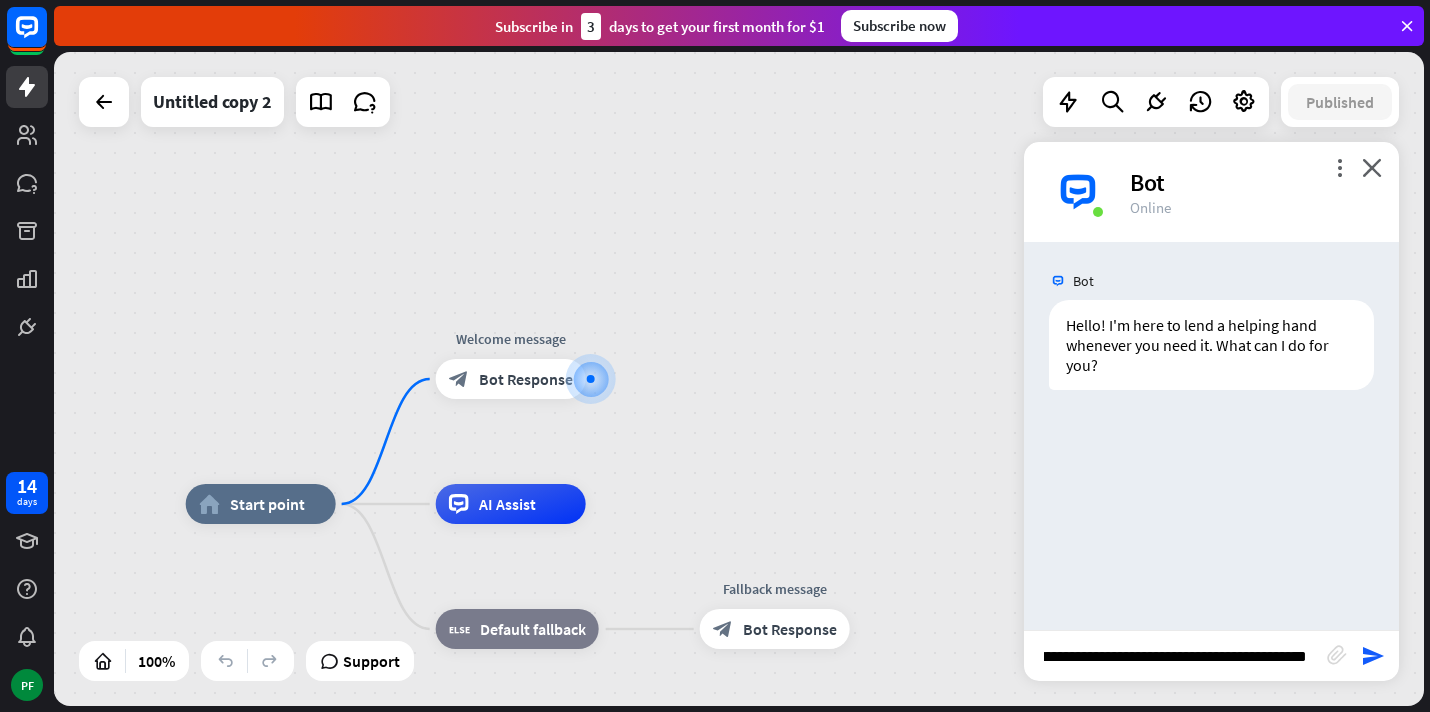 type 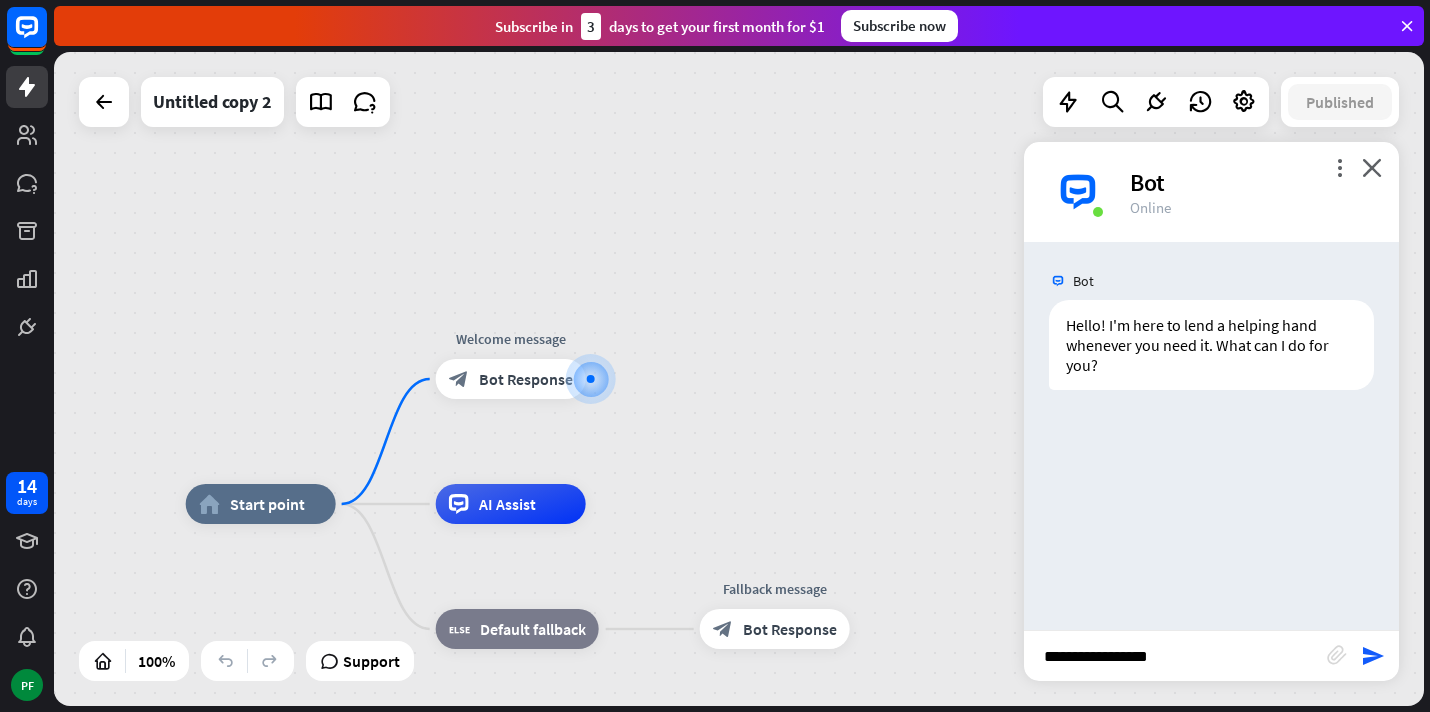 scroll, scrollTop: 0, scrollLeft: 0, axis: both 